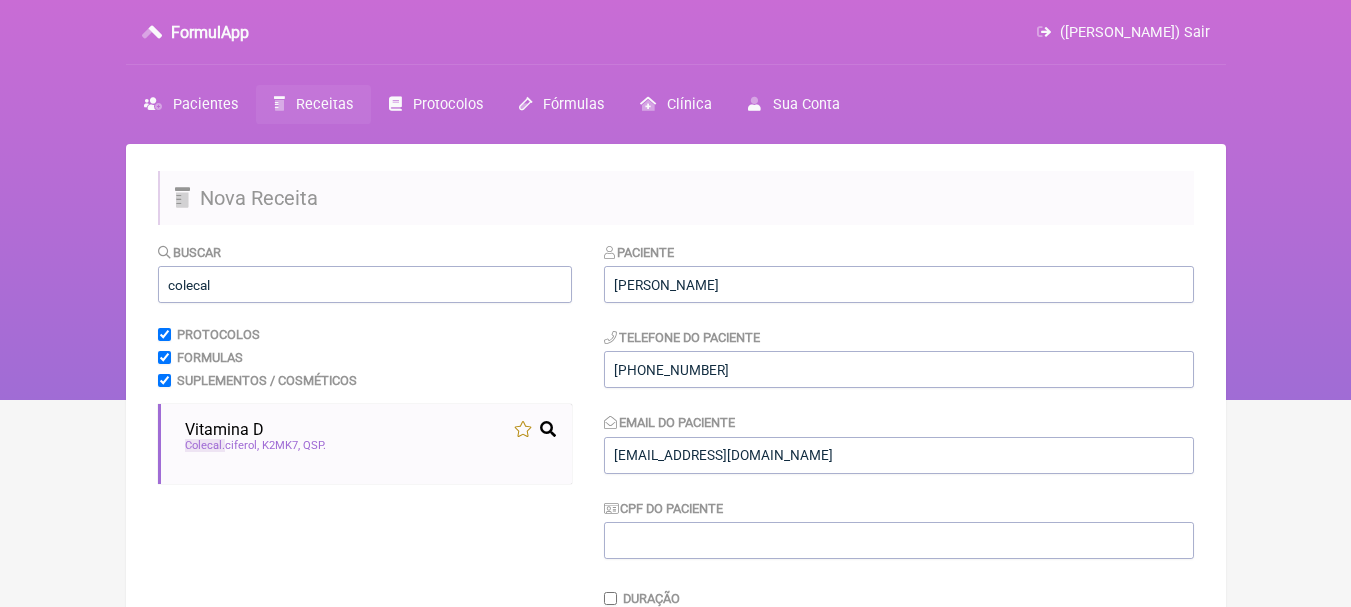 scroll, scrollTop: 400, scrollLeft: 0, axis: vertical 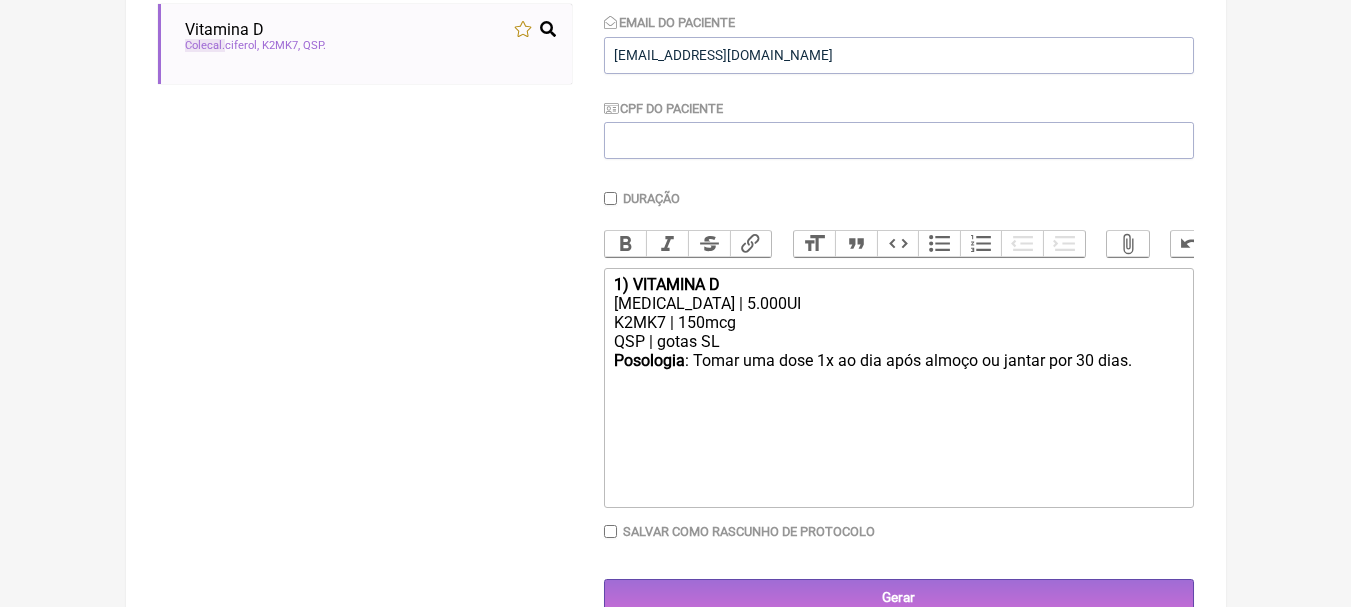 click on "Colecalciferol | 5.000UI" 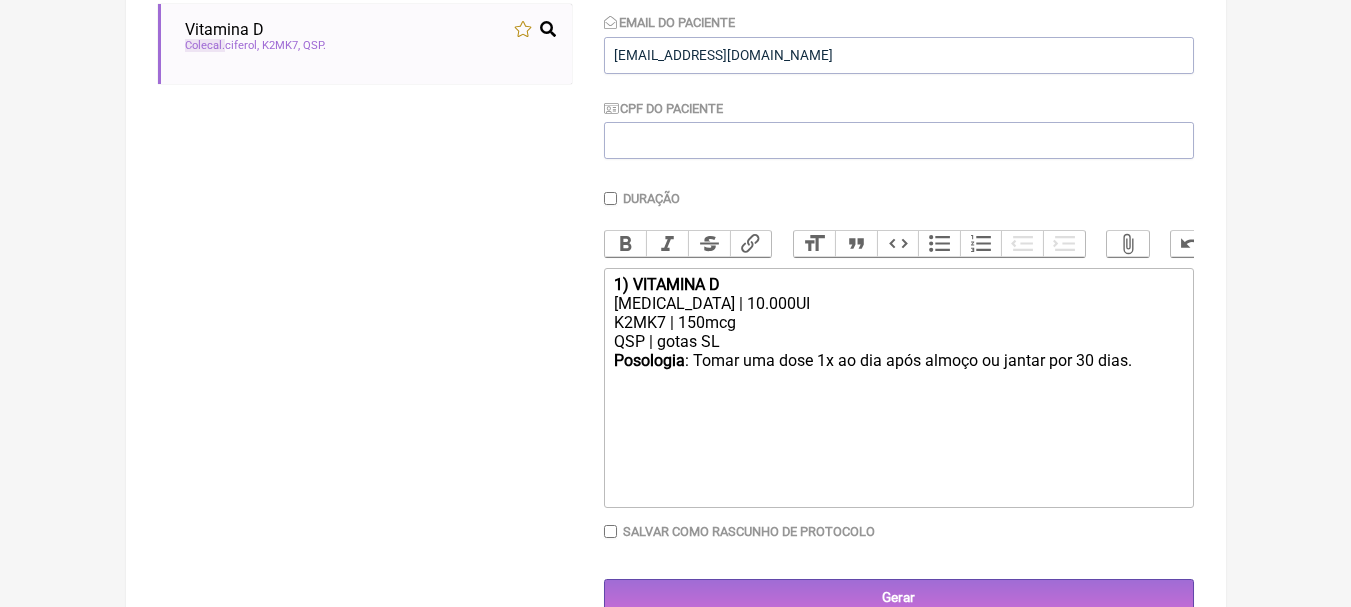 type on "<div><strong>1) VITAMINA D</strong></div><div>Colecalciferol | 10.000UI</div><div>K2MK7 | 150mcg</div><div>QSP | gotas SL</div><div><strong>Posologia</strong>: Tomar uma dose 1x ao dia após almoço ou jantar por 30 dias. ㅤ<br><br></div>" 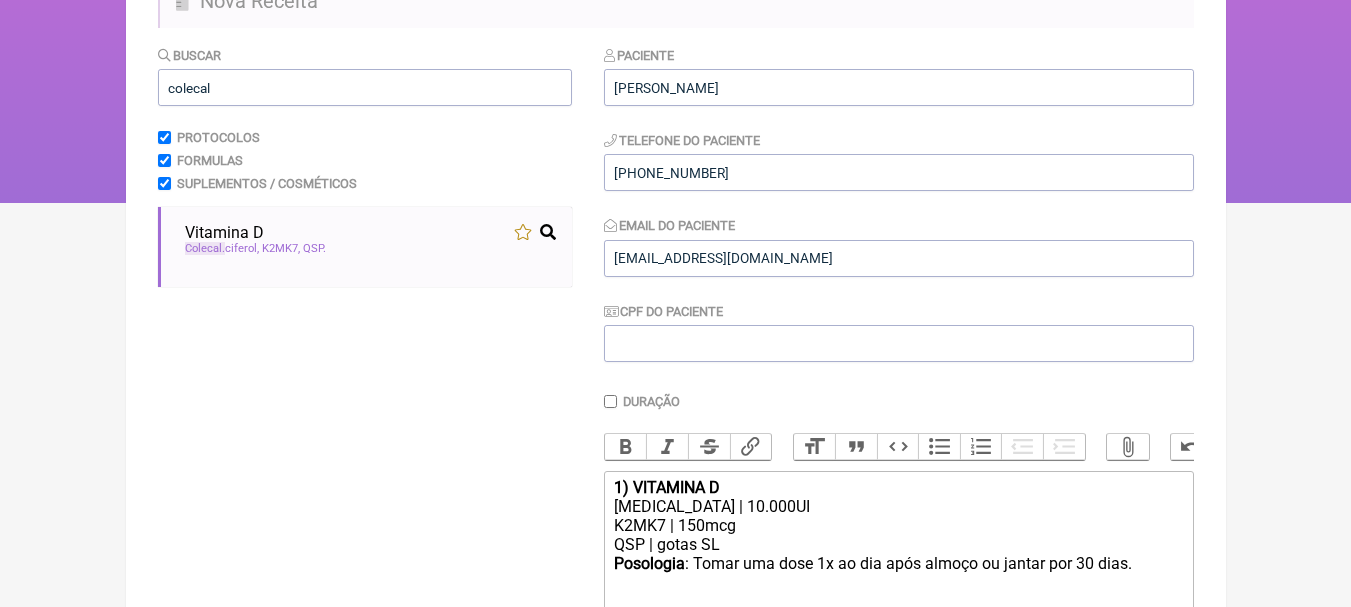 scroll, scrollTop: 100, scrollLeft: 0, axis: vertical 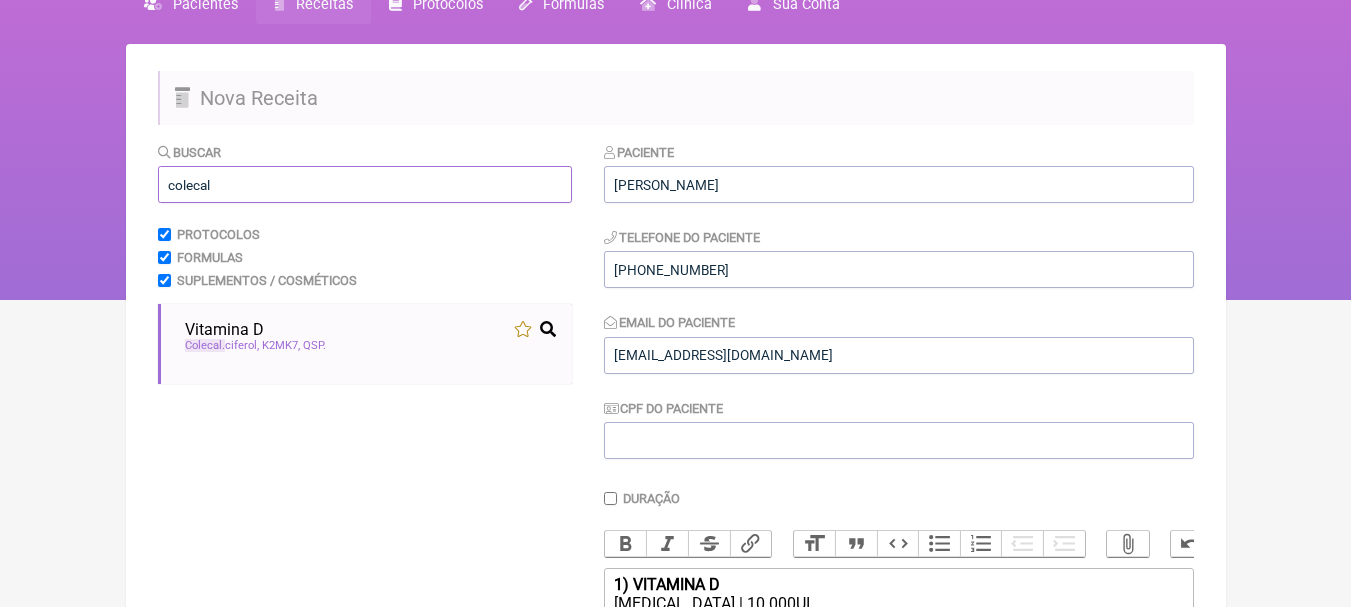 drag, startPoint x: 255, startPoint y: 186, endPoint x: 51, endPoint y: 173, distance: 204.4138 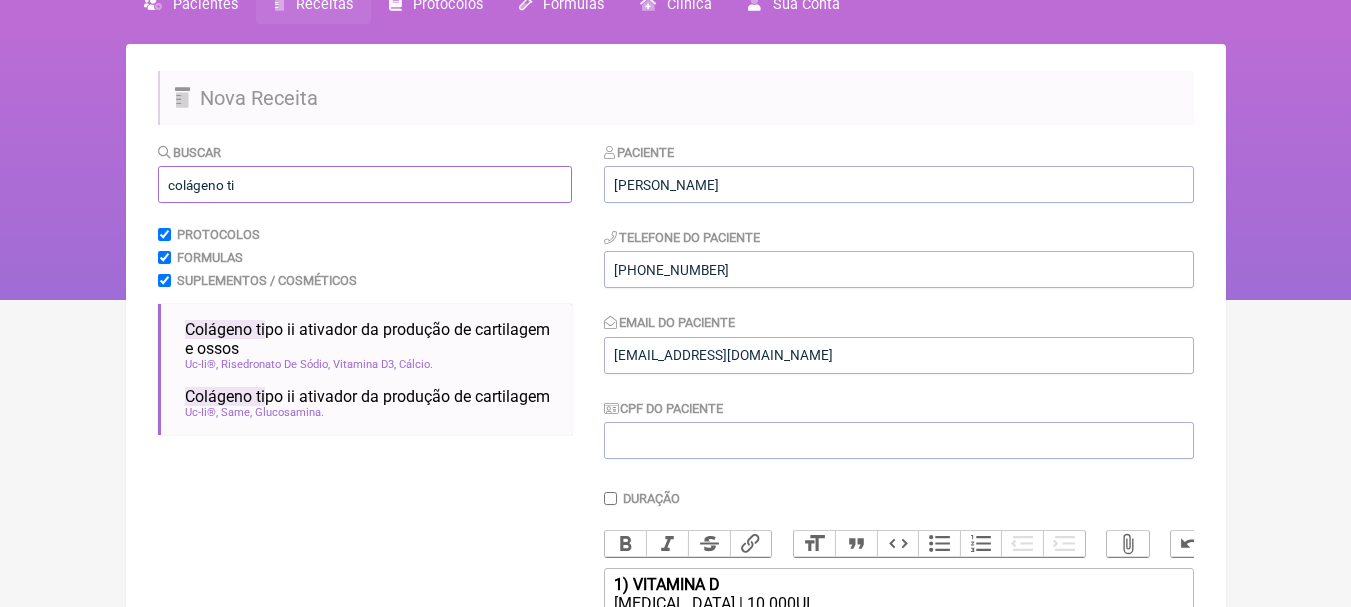 drag, startPoint x: 296, startPoint y: 189, endPoint x: 105, endPoint y: 181, distance: 191.16747 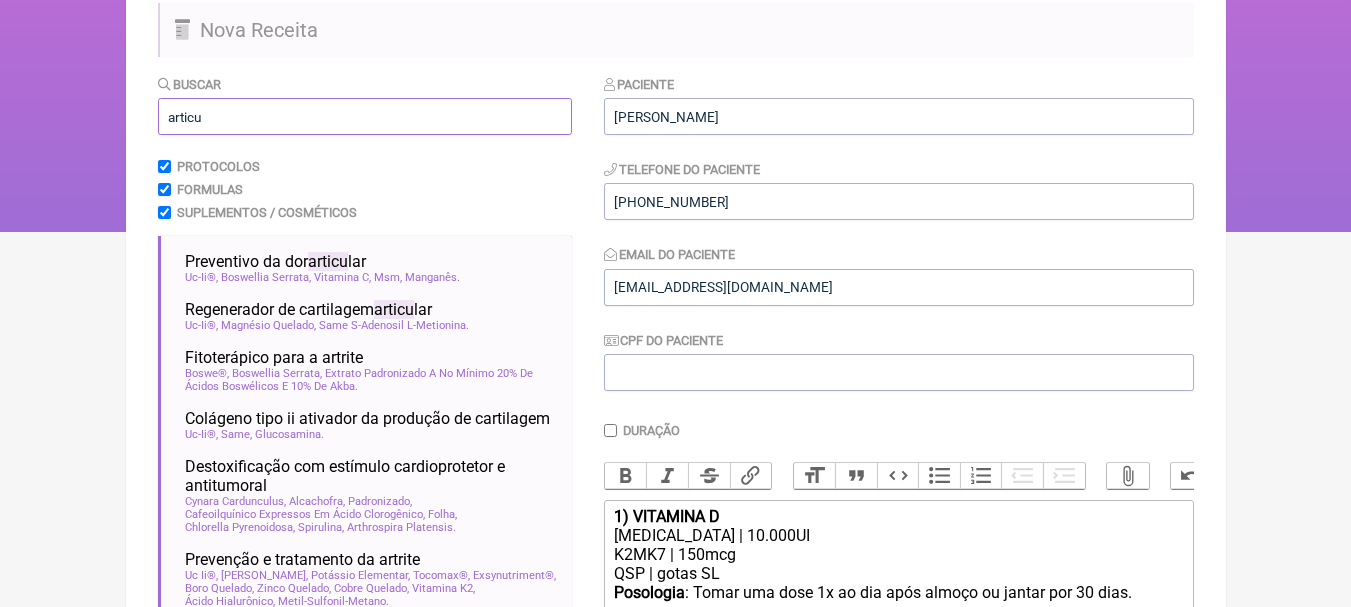 scroll, scrollTop: 200, scrollLeft: 0, axis: vertical 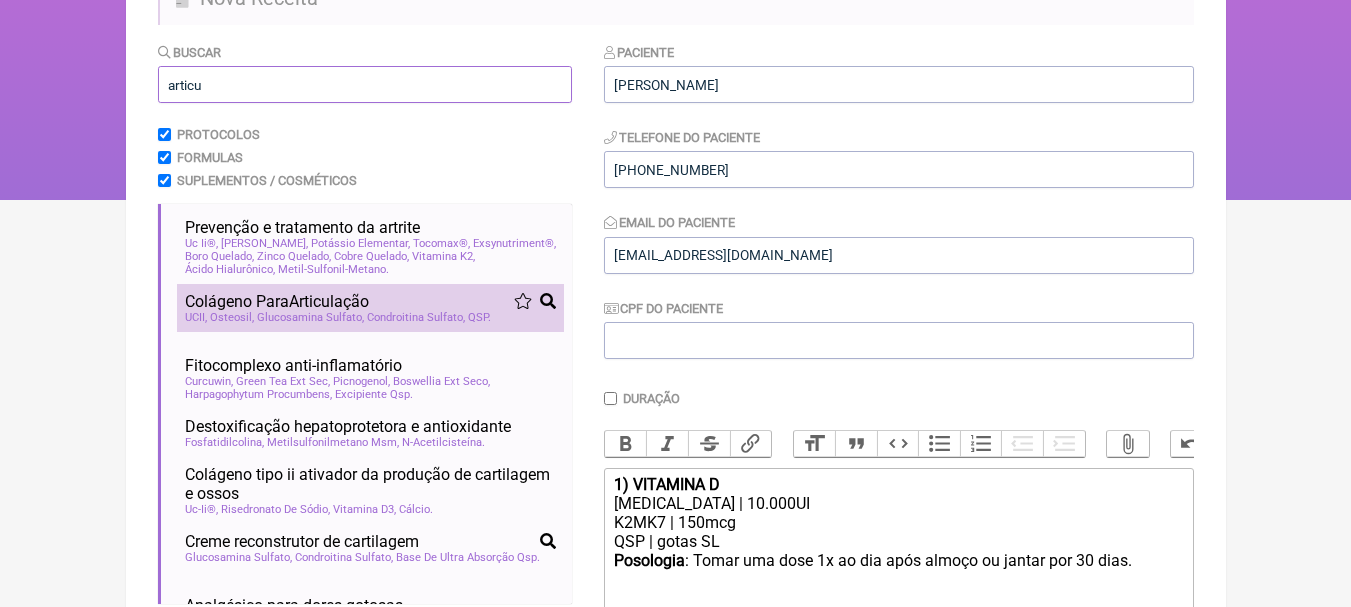 type on "articu" 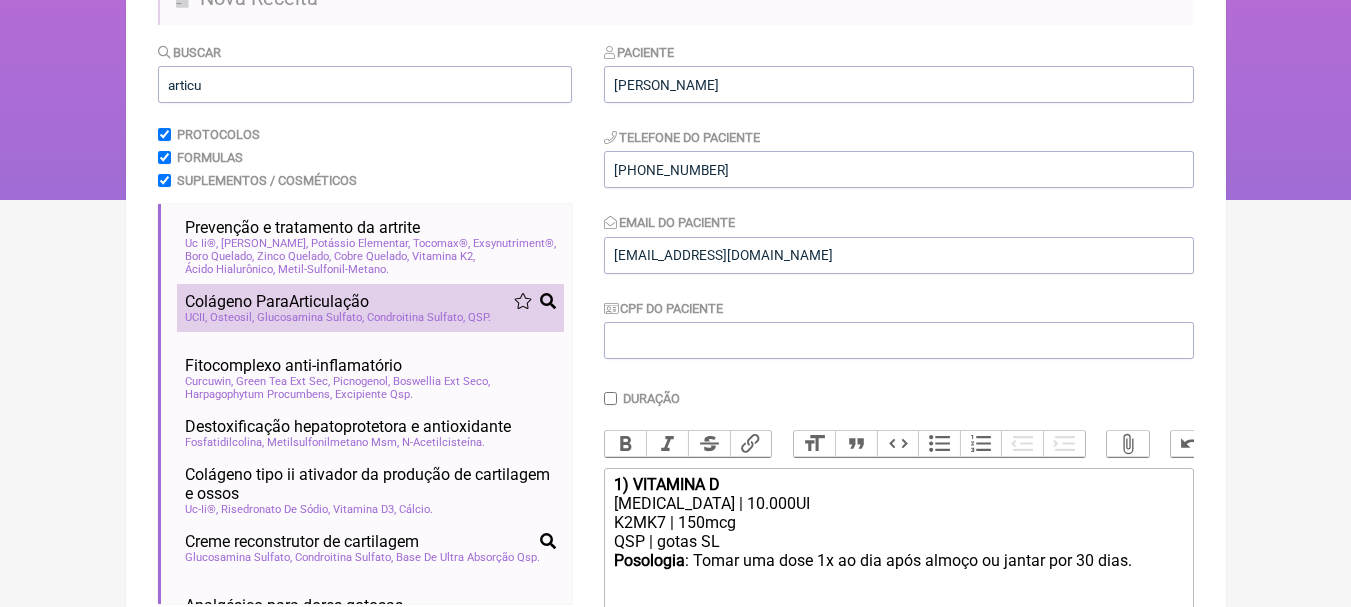 click on "Colágeno Para  Articu lação
UCII   Osteosil   Glucosamina Sulfato   Condroitina Sulfato   QSP" at bounding box center [370, 308] 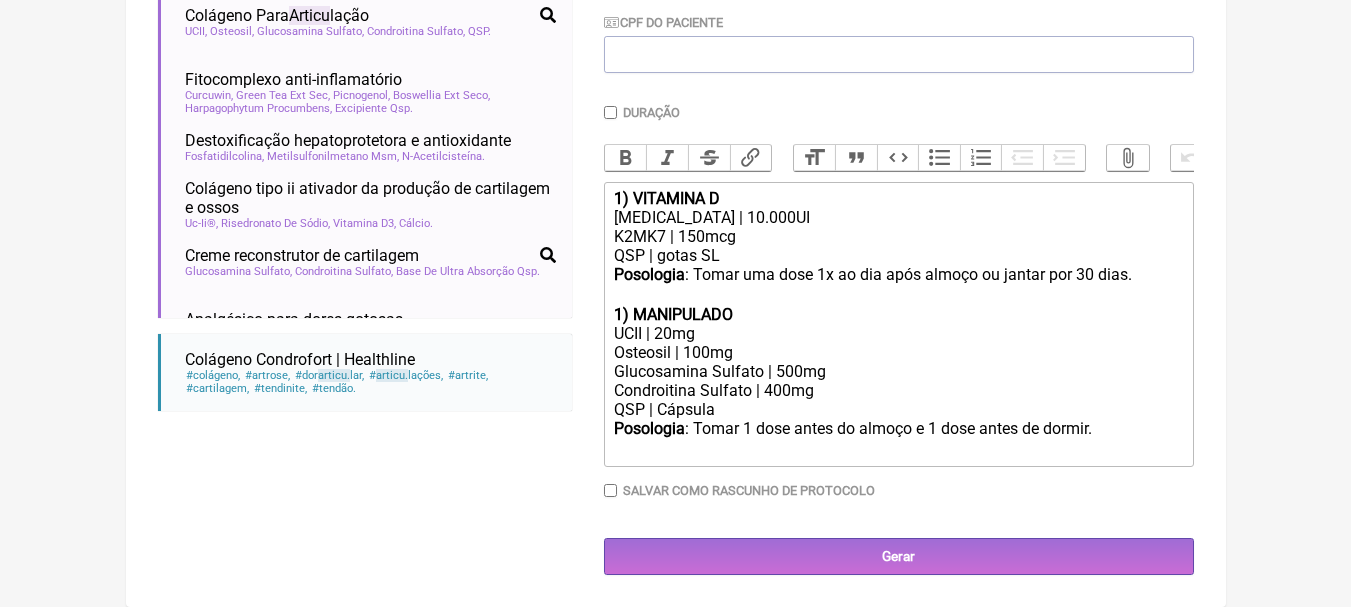 scroll, scrollTop: 501, scrollLeft: 0, axis: vertical 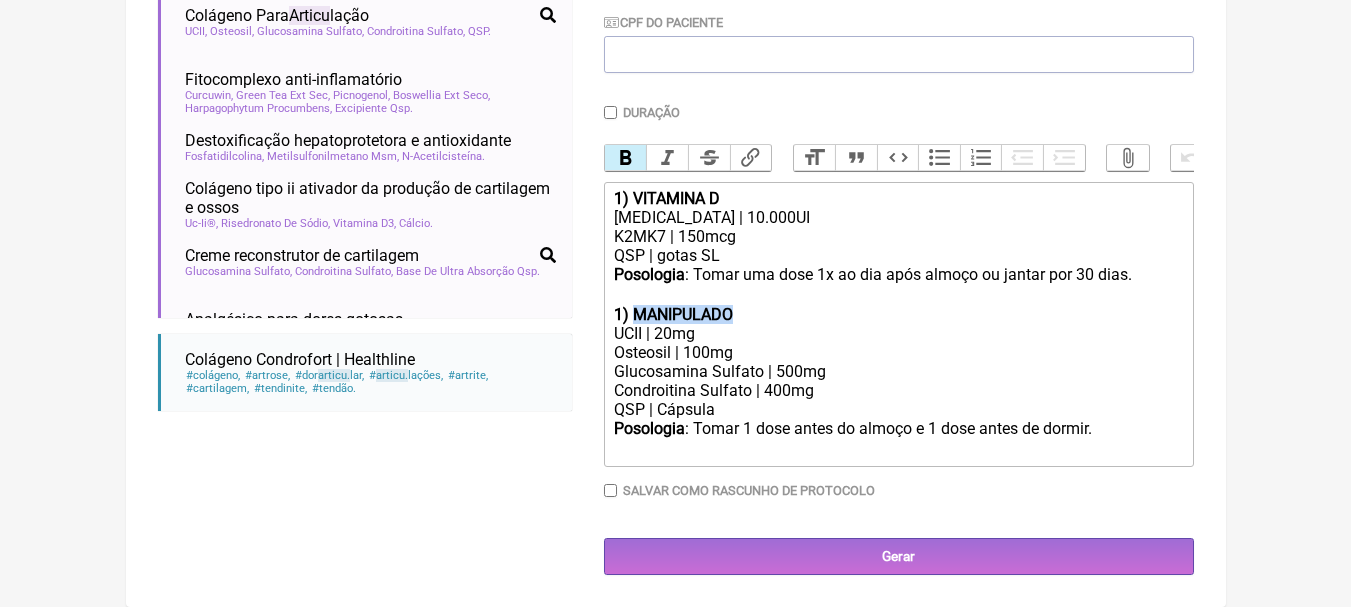 drag, startPoint x: 750, startPoint y: 315, endPoint x: 636, endPoint y: 307, distance: 114.28036 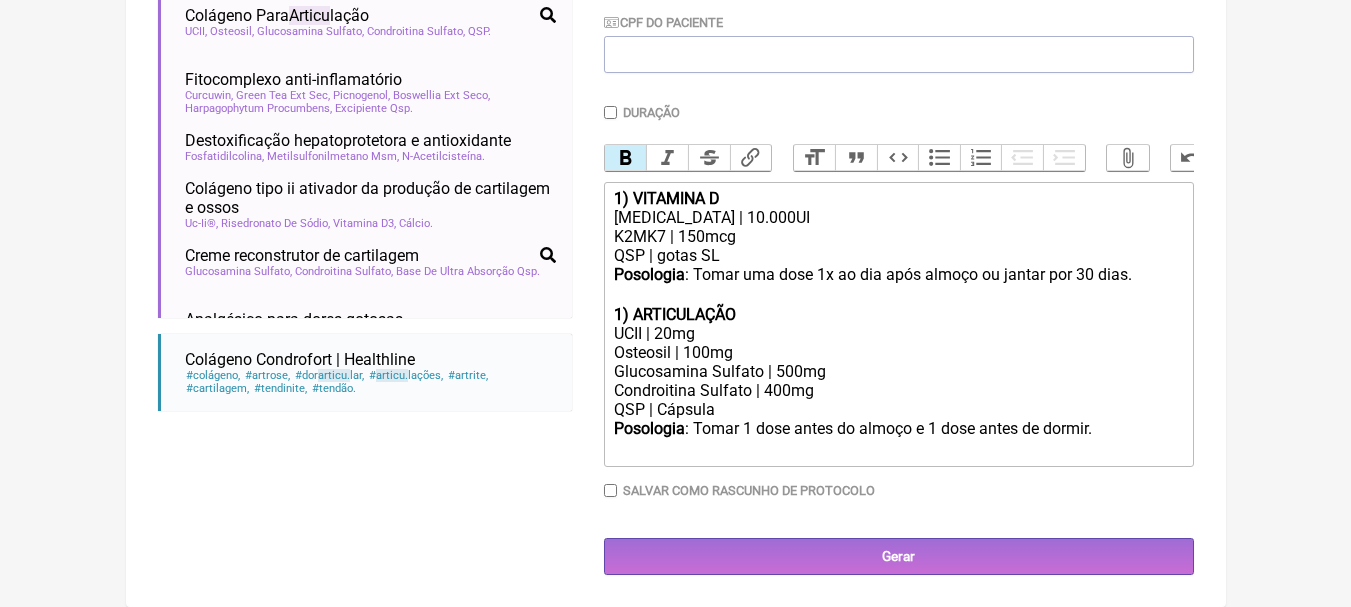 click on "1) ARTICULAÇÃO" 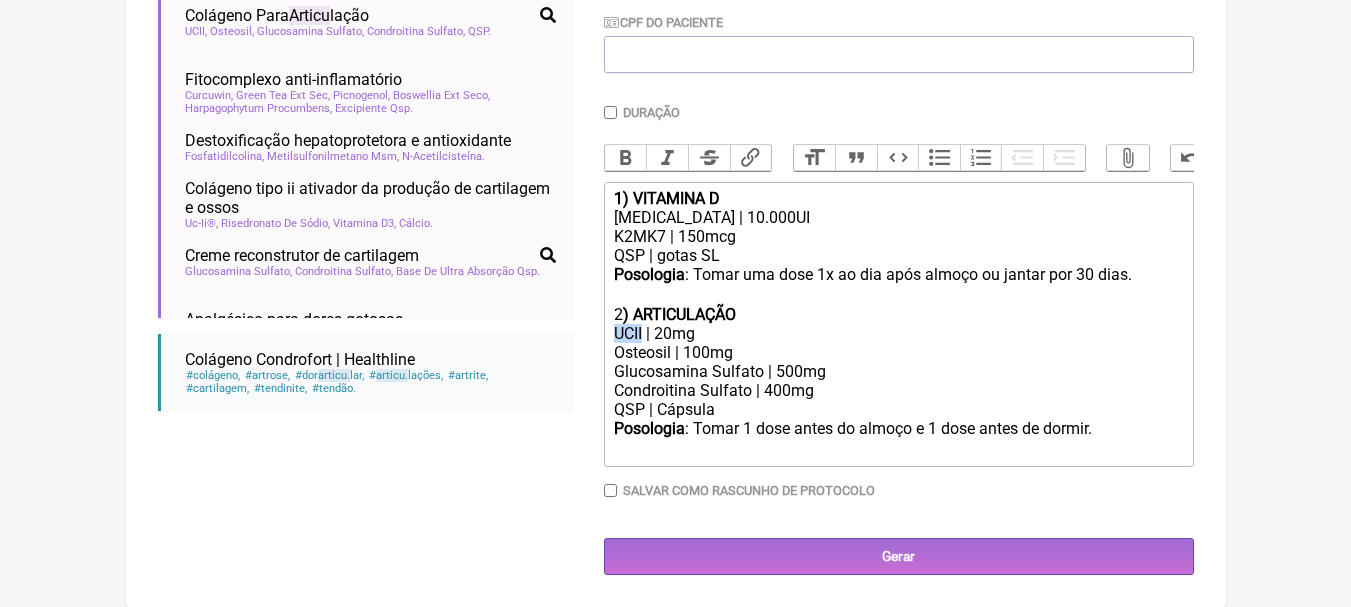 drag, startPoint x: 644, startPoint y: 333, endPoint x: 614, endPoint y: 332, distance: 30.016663 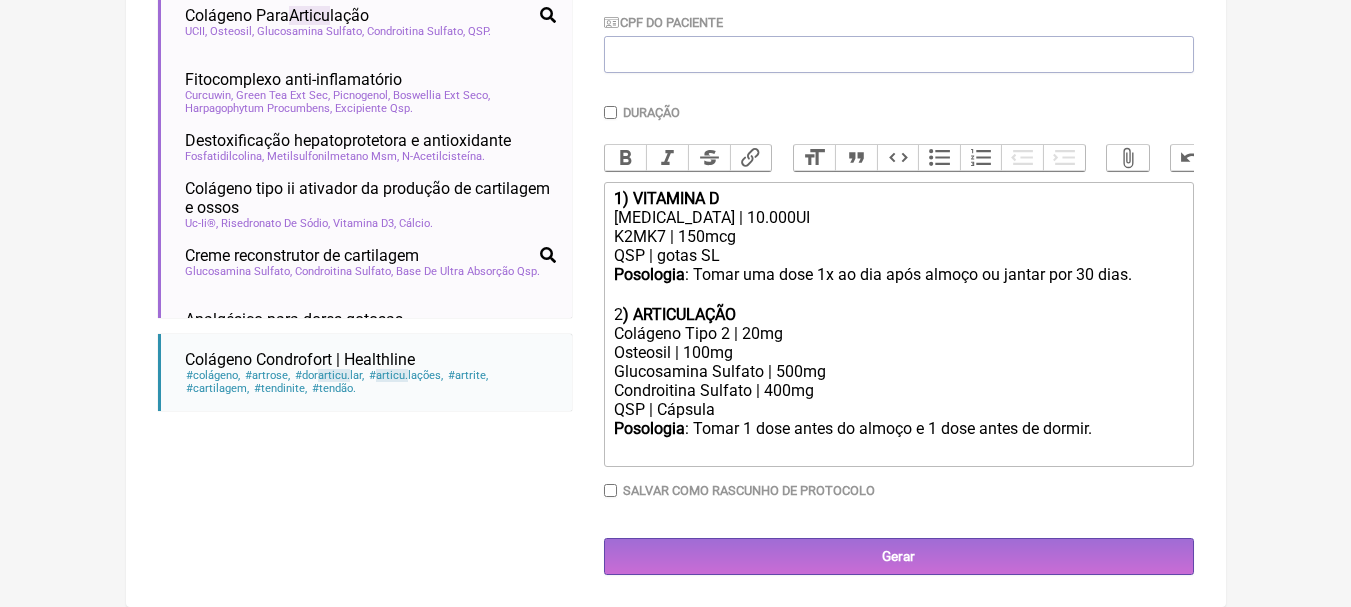 click on "Colágeno Tipo 2 | 20mg" 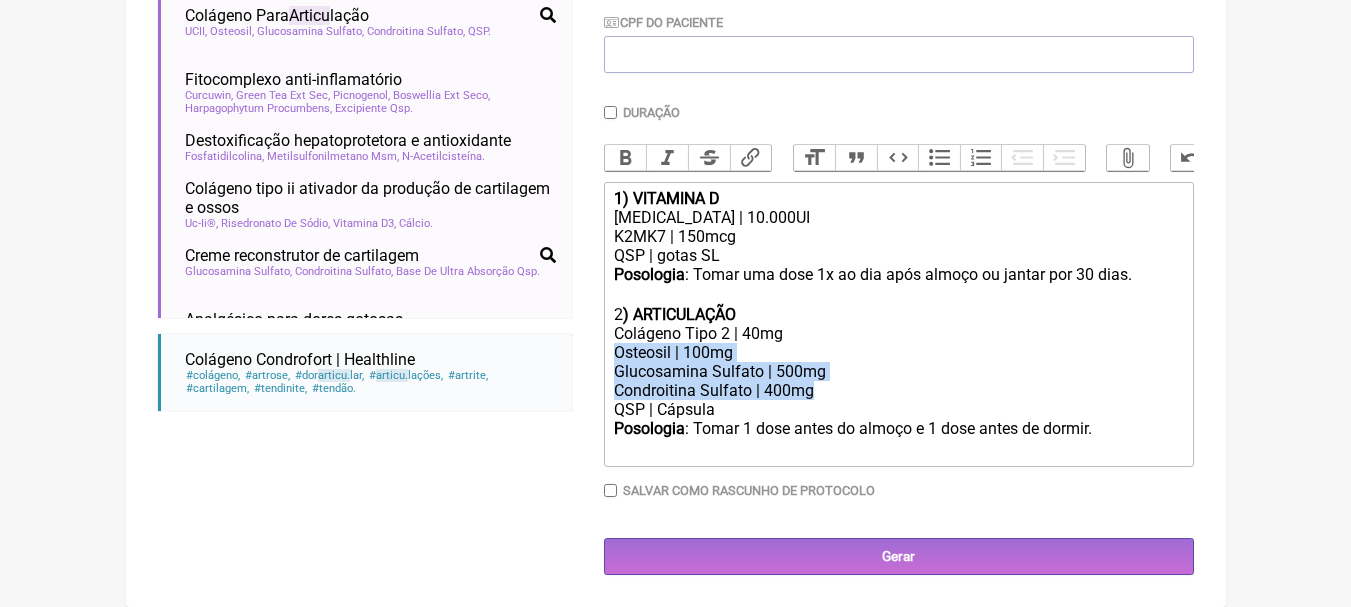 drag, startPoint x: 853, startPoint y: 387, endPoint x: 588, endPoint y: 360, distance: 266.37192 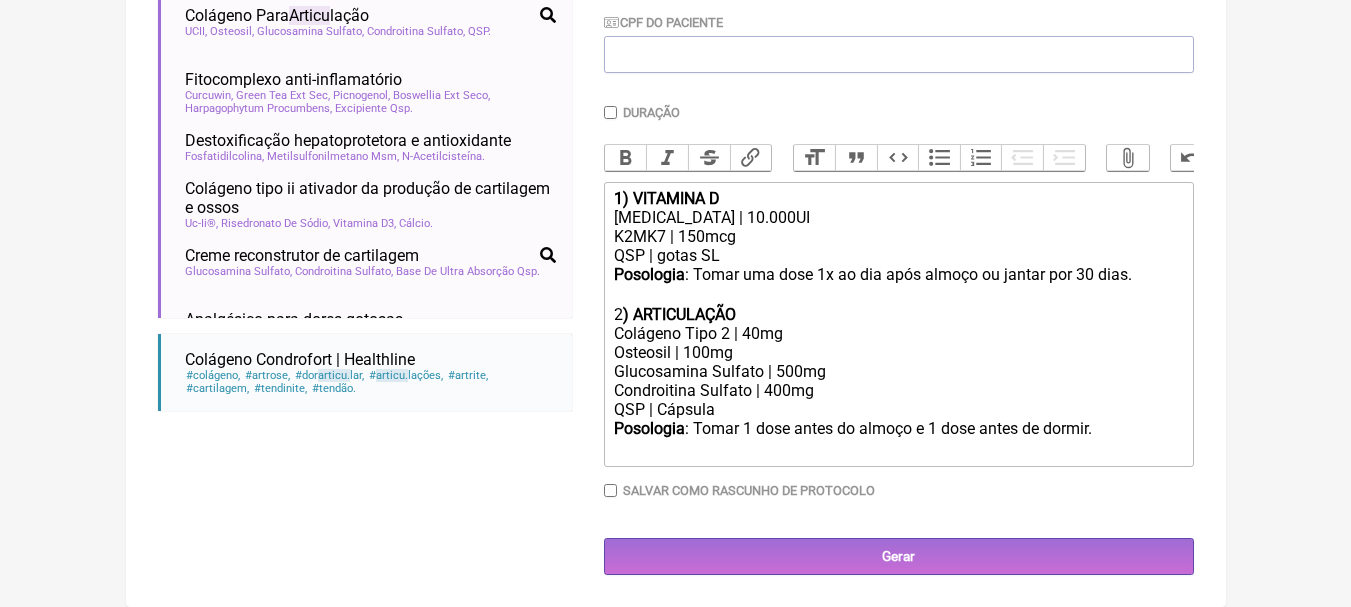 scroll, scrollTop: 463, scrollLeft: 0, axis: vertical 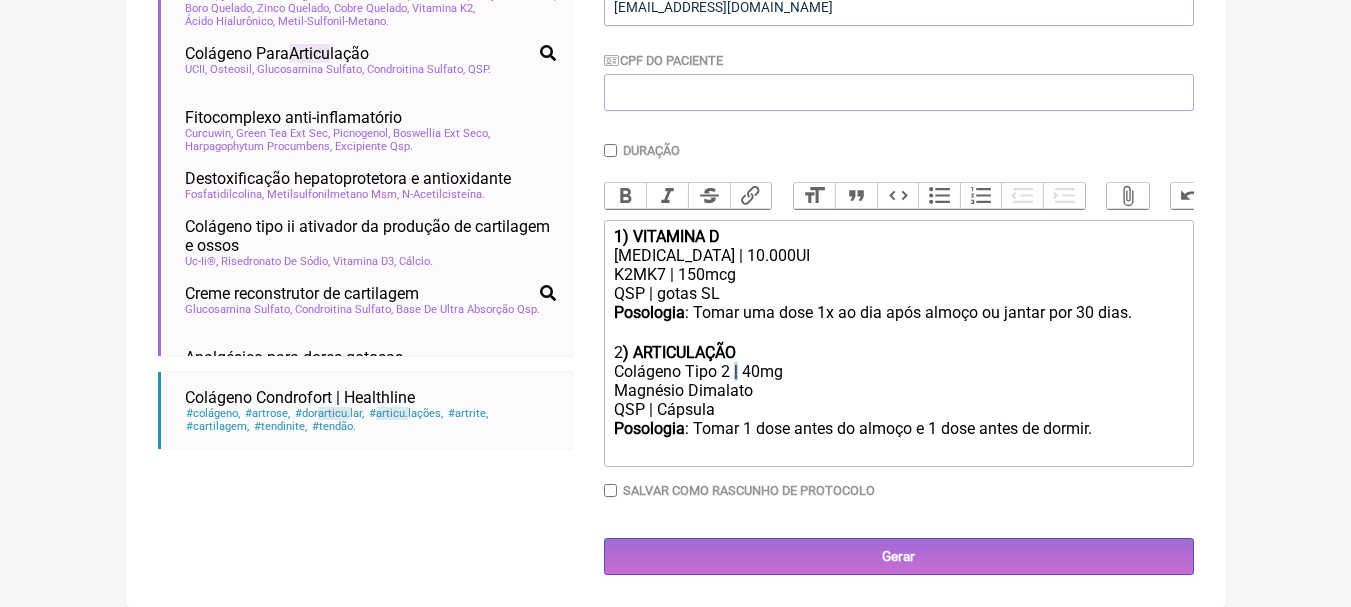 copy on "|" 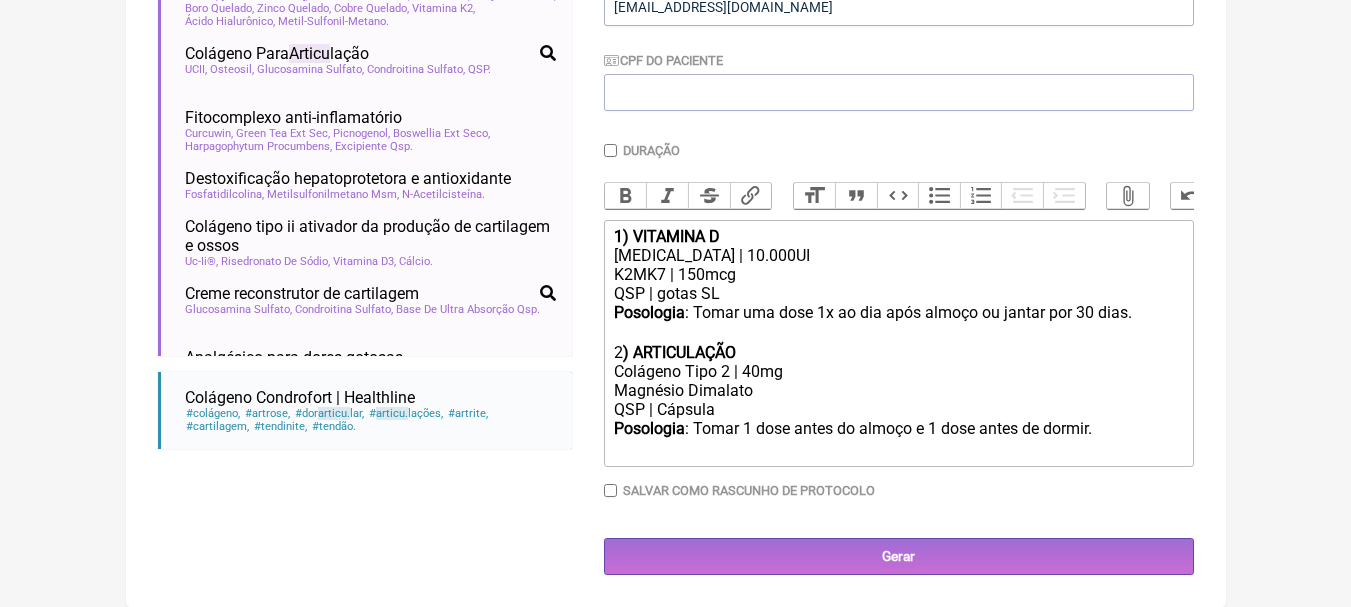 paste on "|" 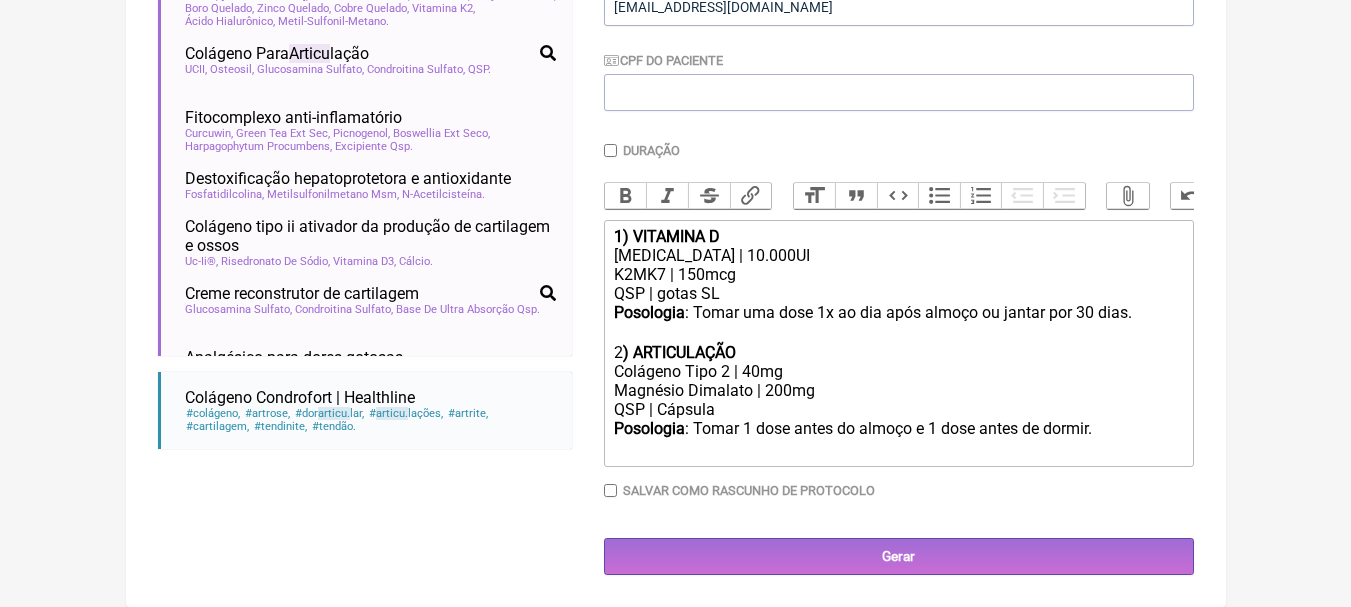 scroll, scrollTop: 482, scrollLeft: 0, axis: vertical 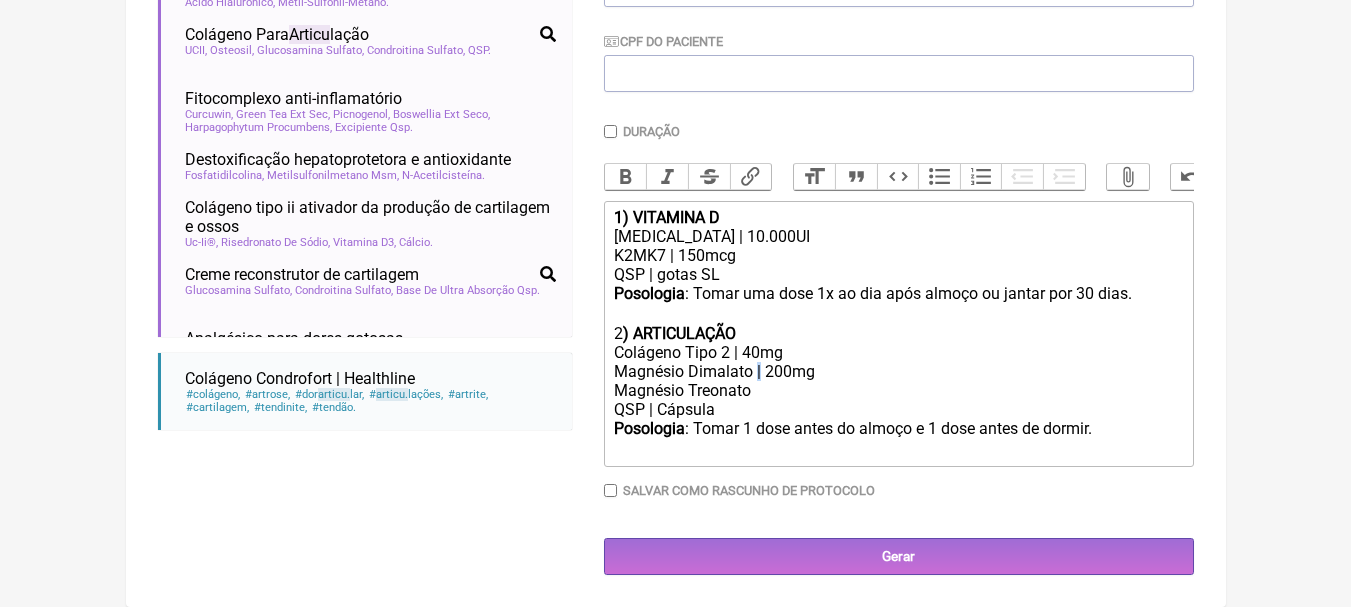 copy on "|" 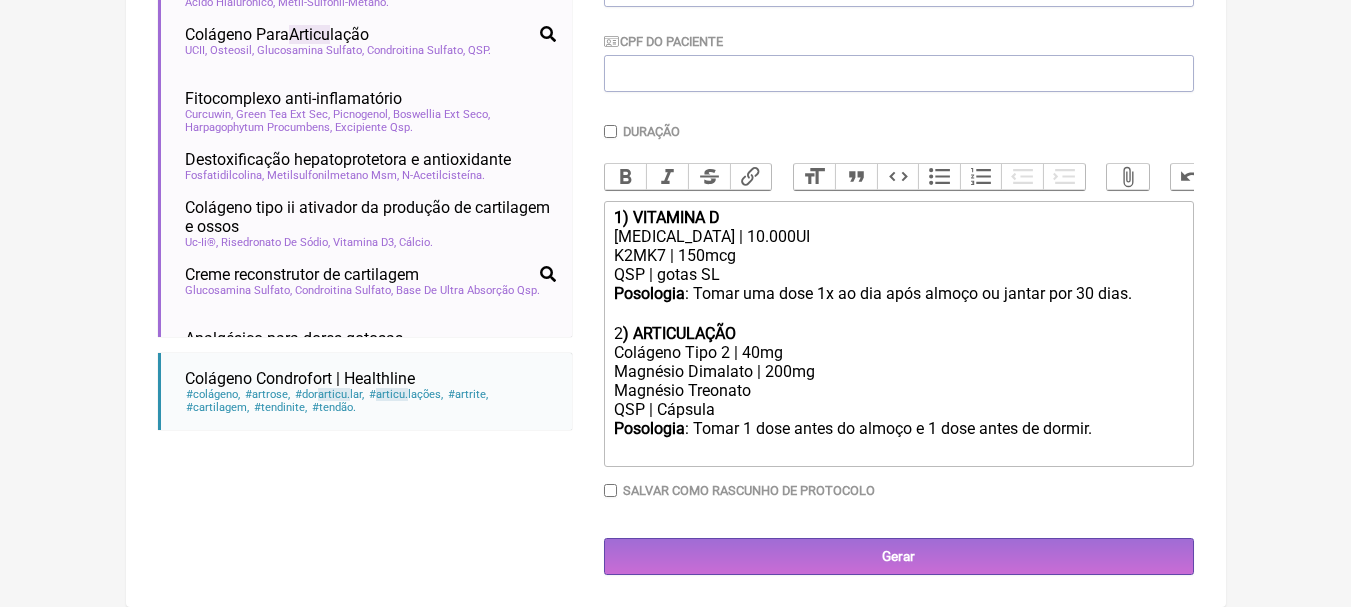 paste on "|" 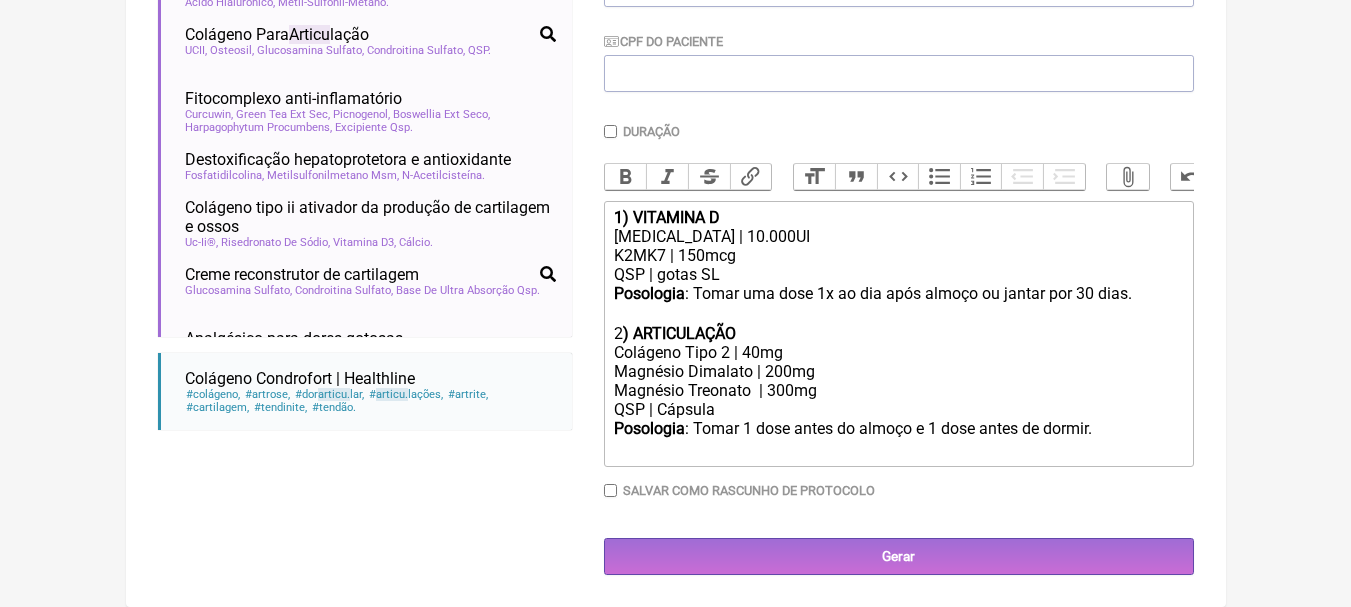 type on "<div><strong>1) VITAMINA D</strong></div><div>Colecalciferol | 10.000UI</div><div>K2MK7 | 150mcg</div><div>QSP | gotas SL</div><div><strong>Posologia</strong>: Tomar uma dose 1x ao dia após almoço ou jantar por 30 dias. ㅤ<br><br></div><div>2<strong>) ARTICULAÇÃO</strong></div><div>Colágeno Tipo 2 | 40mg</div><div>Magnésio Dimalato | 200mg<br>Magnésio Treonato&nbsp; | 300mg</div><div>QSP | Cápsula</div><div><strong>Posologia</strong>: Tomar 1 dose antes do almoço e 1 dose antes de dormir. ㅤ<br><br></div>" 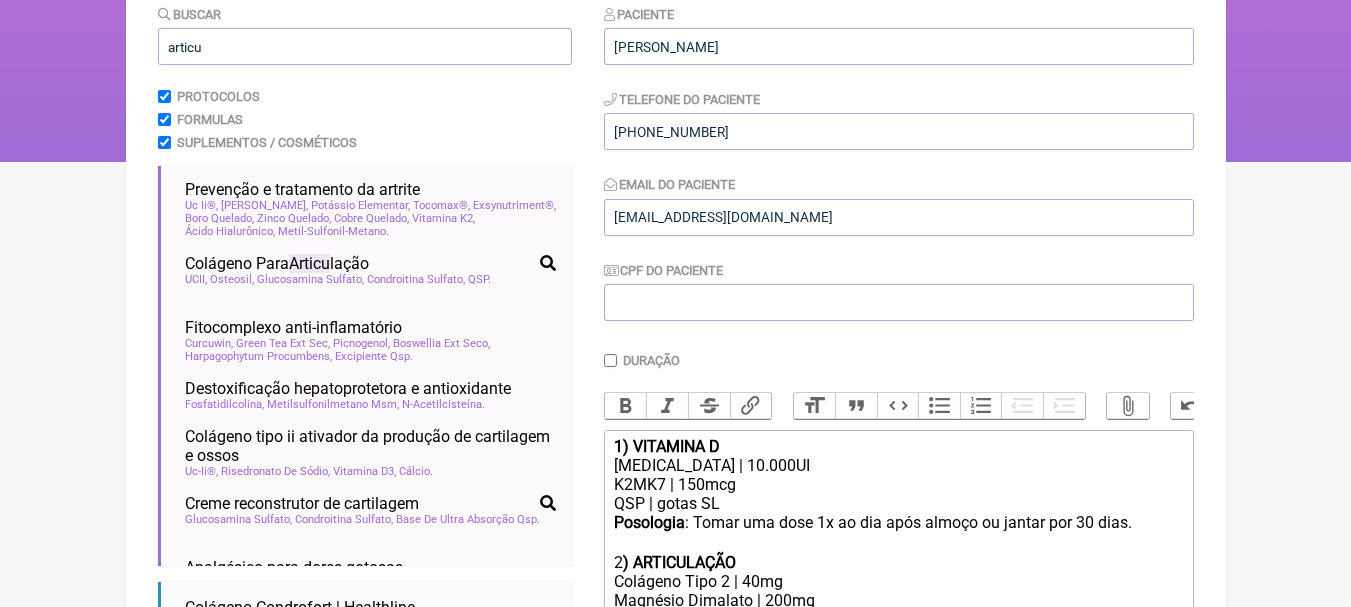 scroll, scrollTop: 0, scrollLeft: 0, axis: both 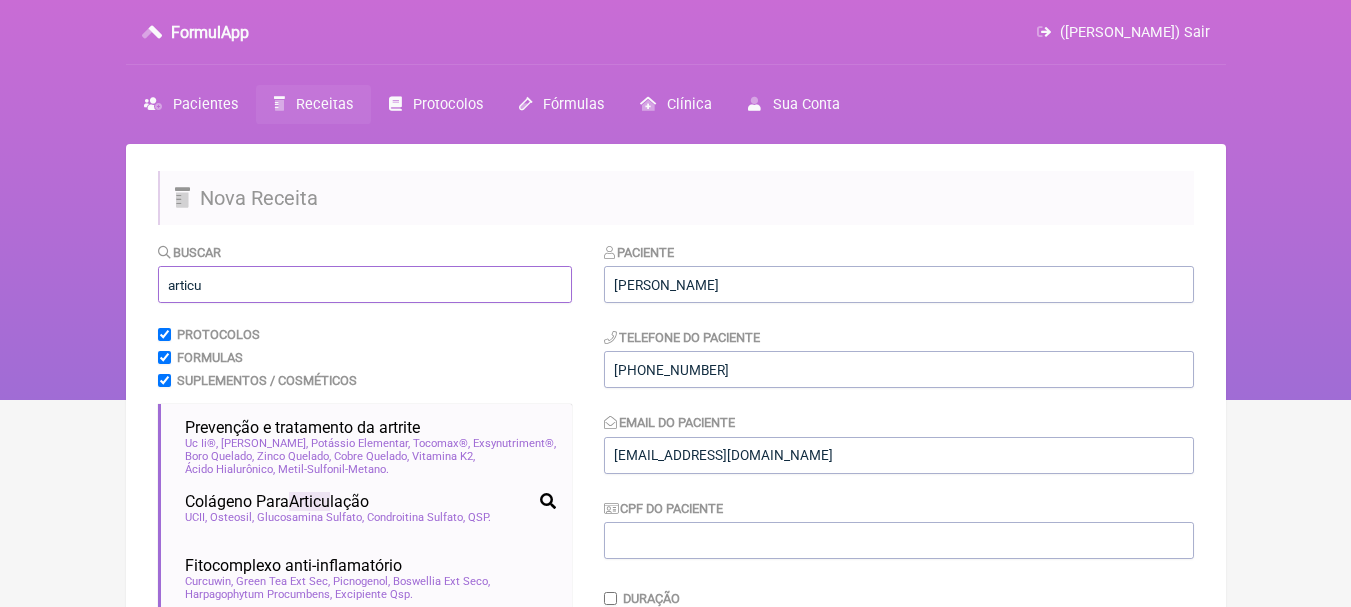 drag, startPoint x: 360, startPoint y: 284, endPoint x: 0, endPoint y: 257, distance: 361.01108 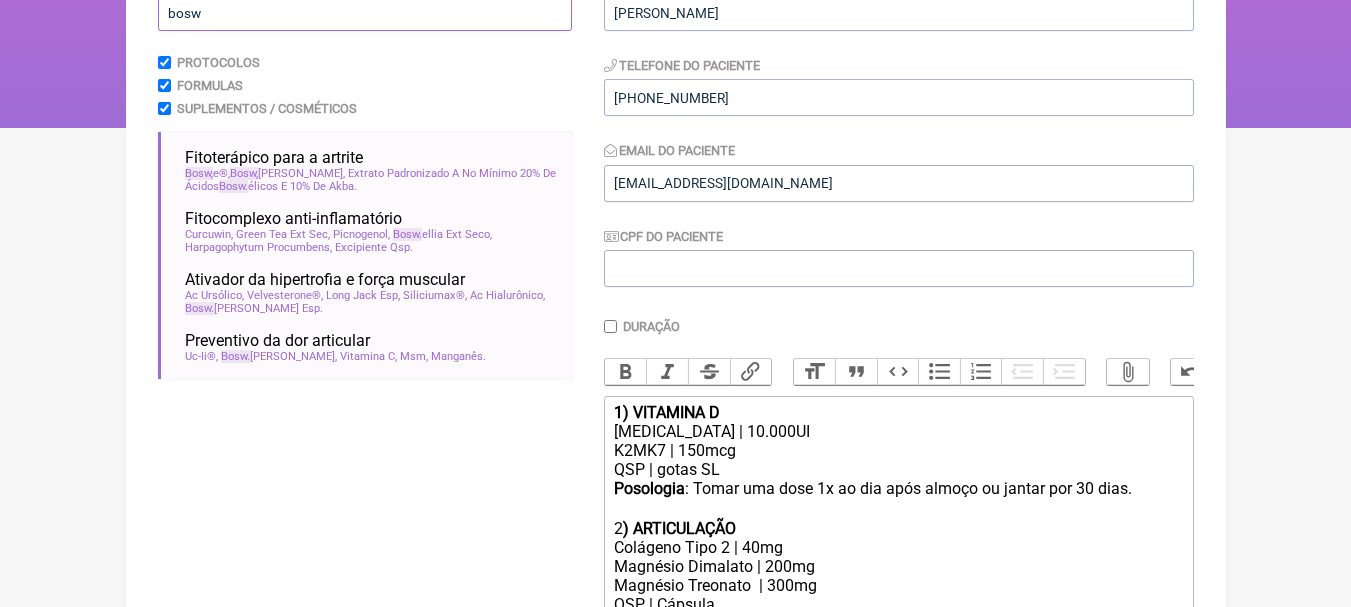 scroll, scrollTop: 300, scrollLeft: 0, axis: vertical 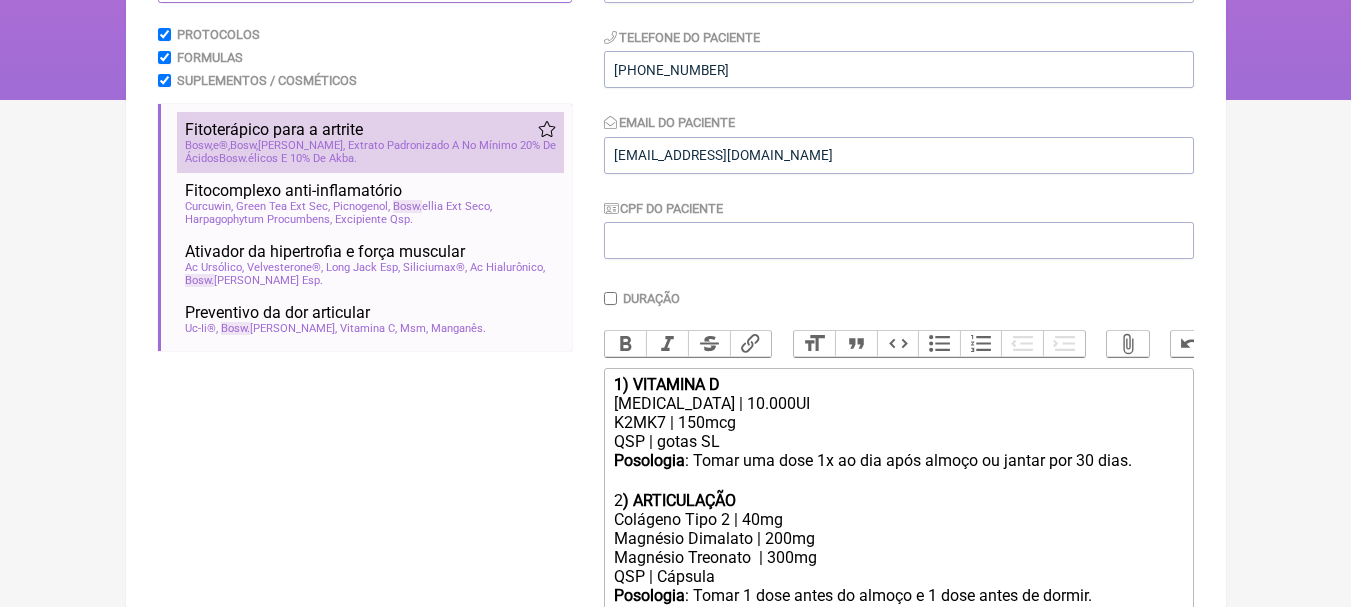 type on "bosw" 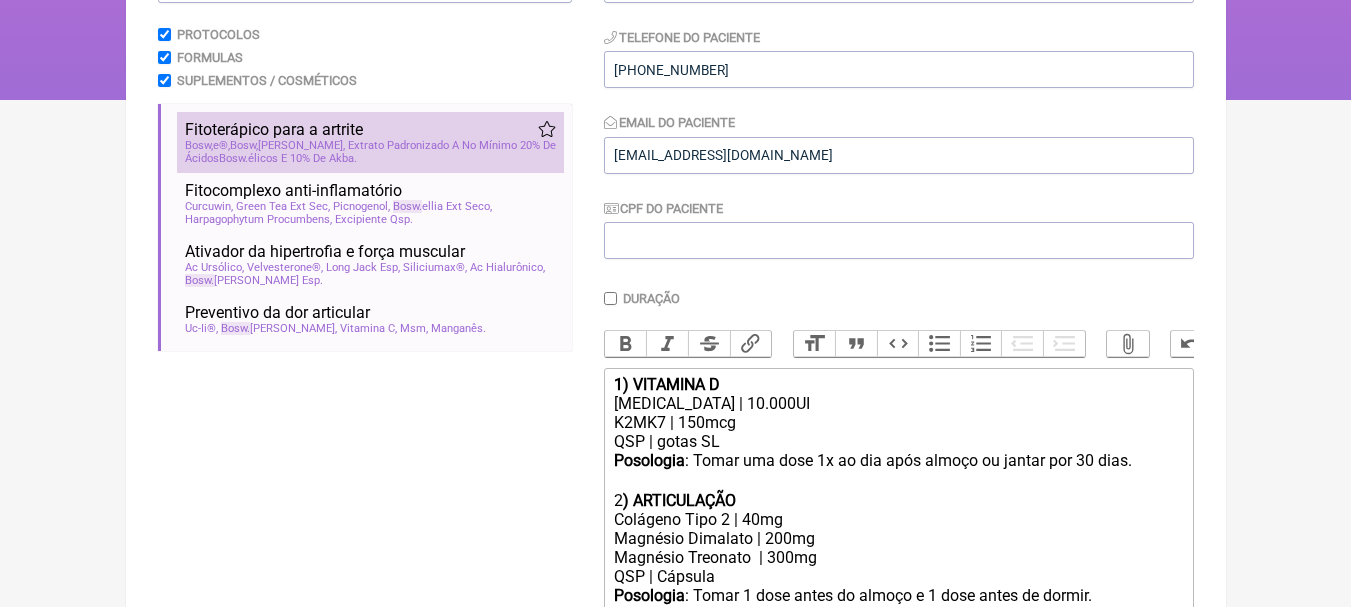 click on "Fitoterápico para a artrite" at bounding box center [370, 129] 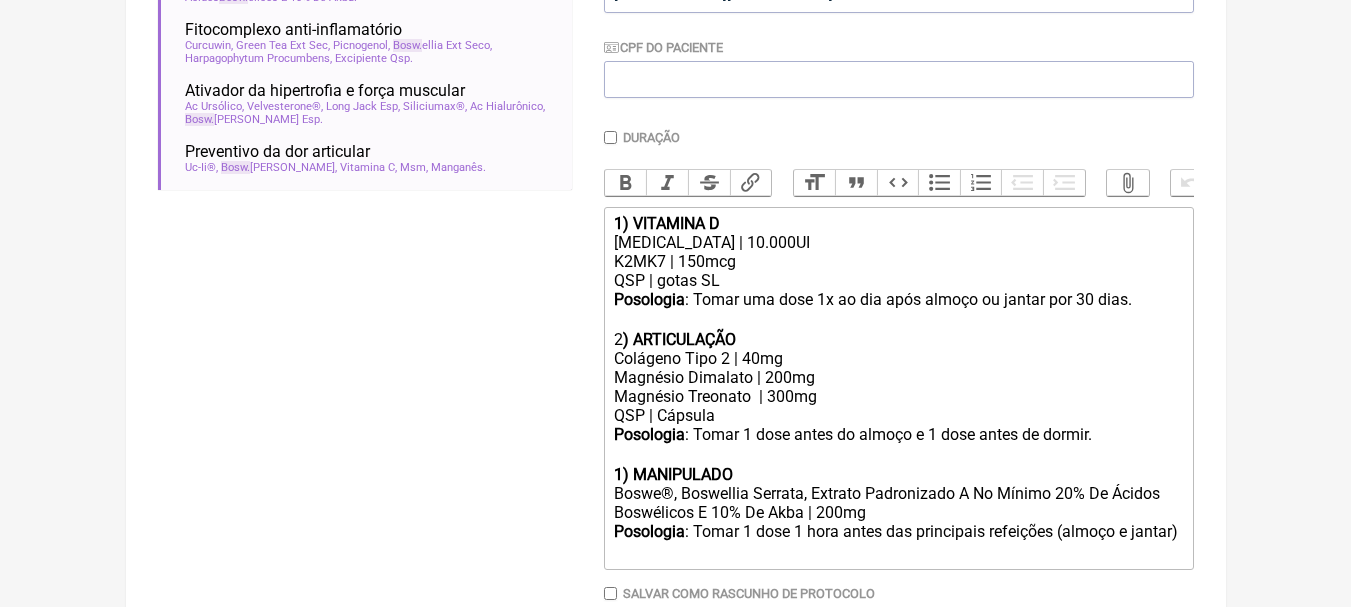 scroll, scrollTop: 598, scrollLeft: 0, axis: vertical 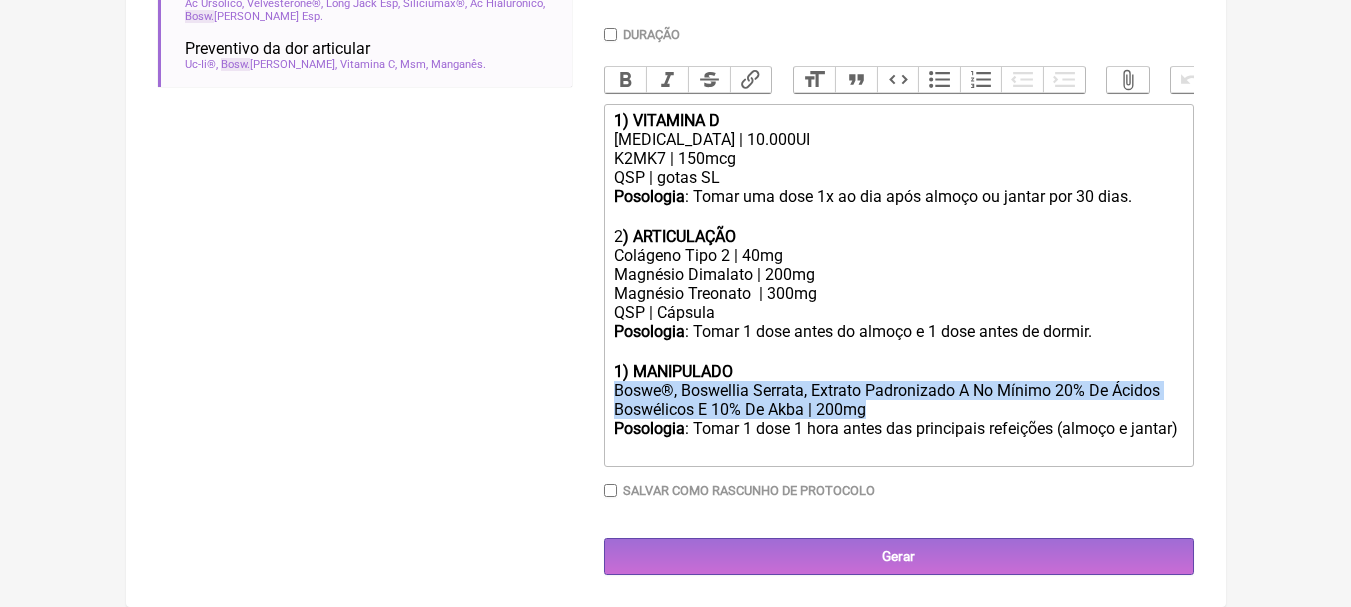 drag, startPoint x: 618, startPoint y: 368, endPoint x: 948, endPoint y: 393, distance: 330.94562 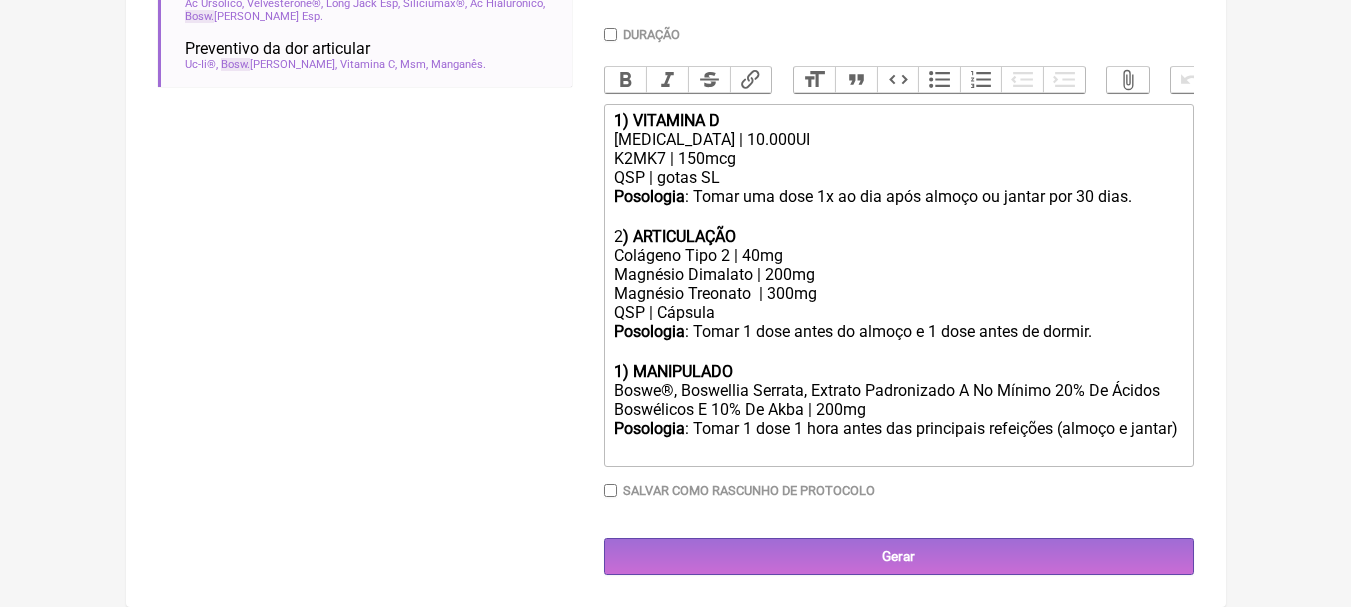 click on "Magnésio Dimalato | 200mg Magnésio Treonato  | 300mg" 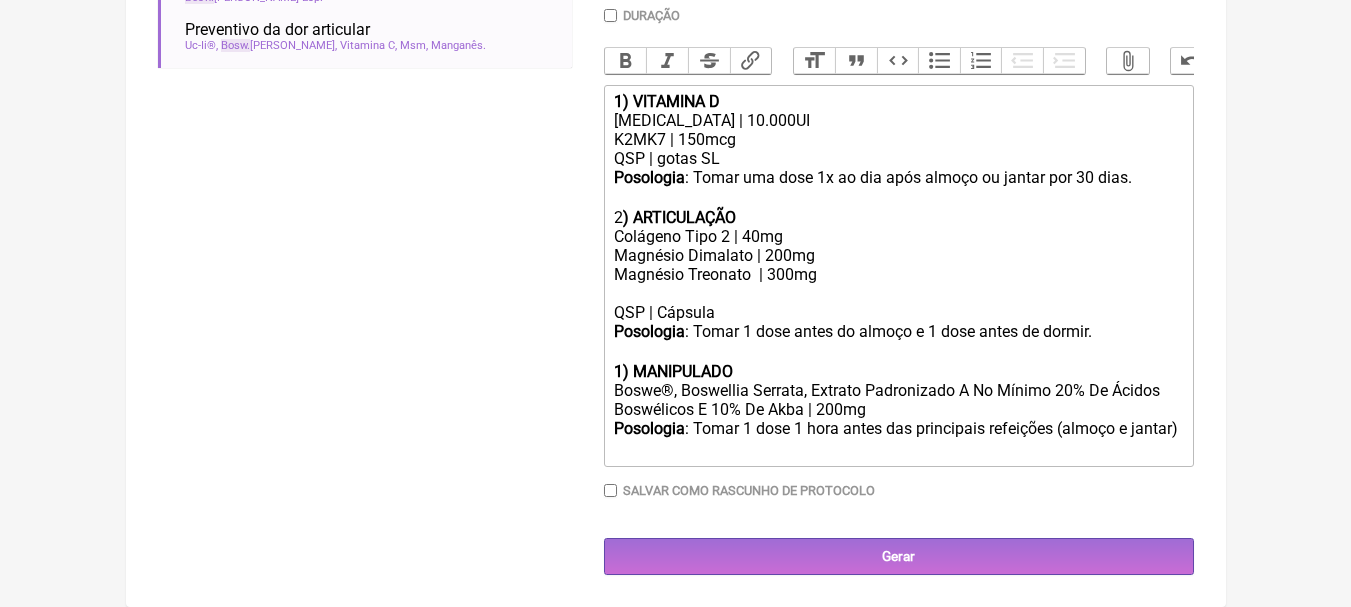 paste on "Boswe®, Boswellia Serrata, Extrato Padronizado A No Mínimo 20% De Ácidos Boswélicos E 10% De Akba | 200mg" 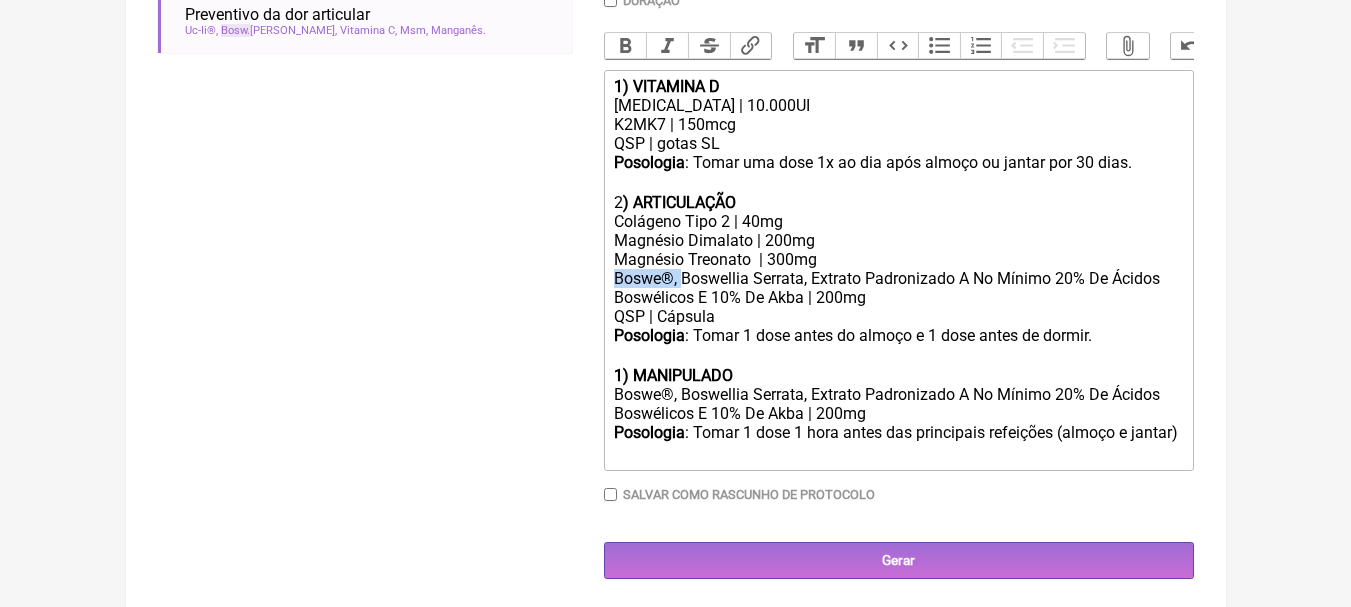 drag, startPoint x: 683, startPoint y: 291, endPoint x: 602, endPoint y: 290, distance: 81.00617 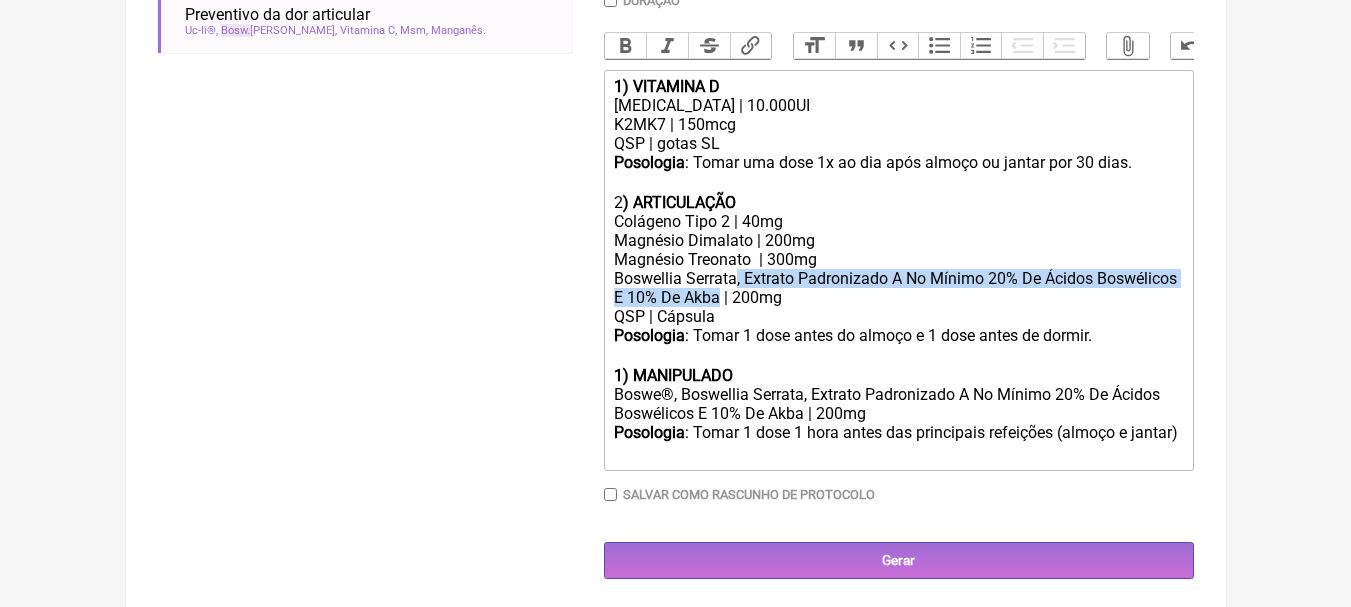 drag, startPoint x: 737, startPoint y: 293, endPoint x: 717, endPoint y: 310, distance: 26.24881 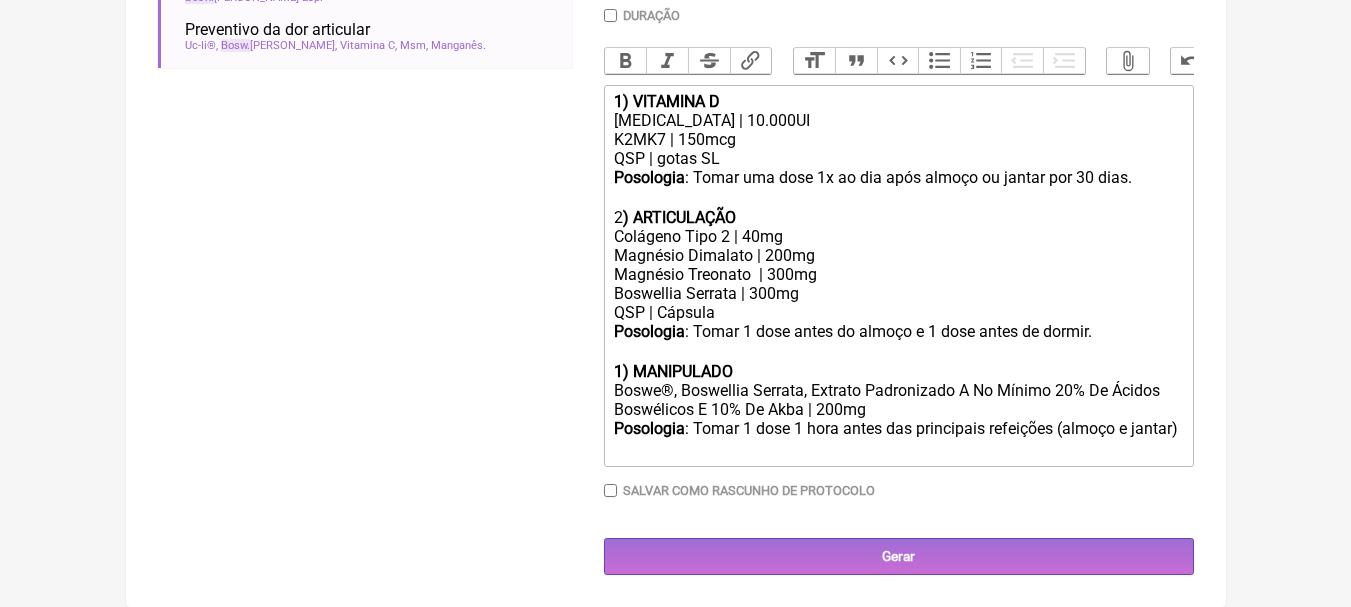 click on "Magnésio Dimalato | 200mg Magnésio Treonato  | 300mg Boswellia Serrata | 300mg" 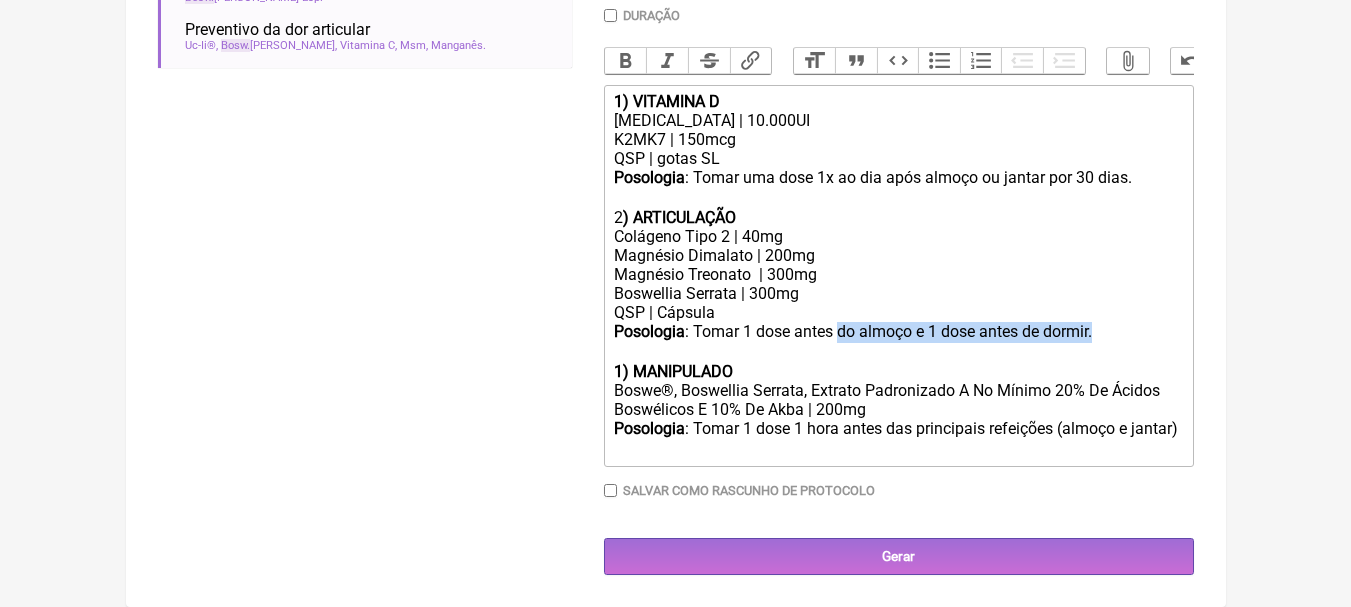 drag, startPoint x: 837, startPoint y: 329, endPoint x: 1096, endPoint y: 332, distance: 259.01736 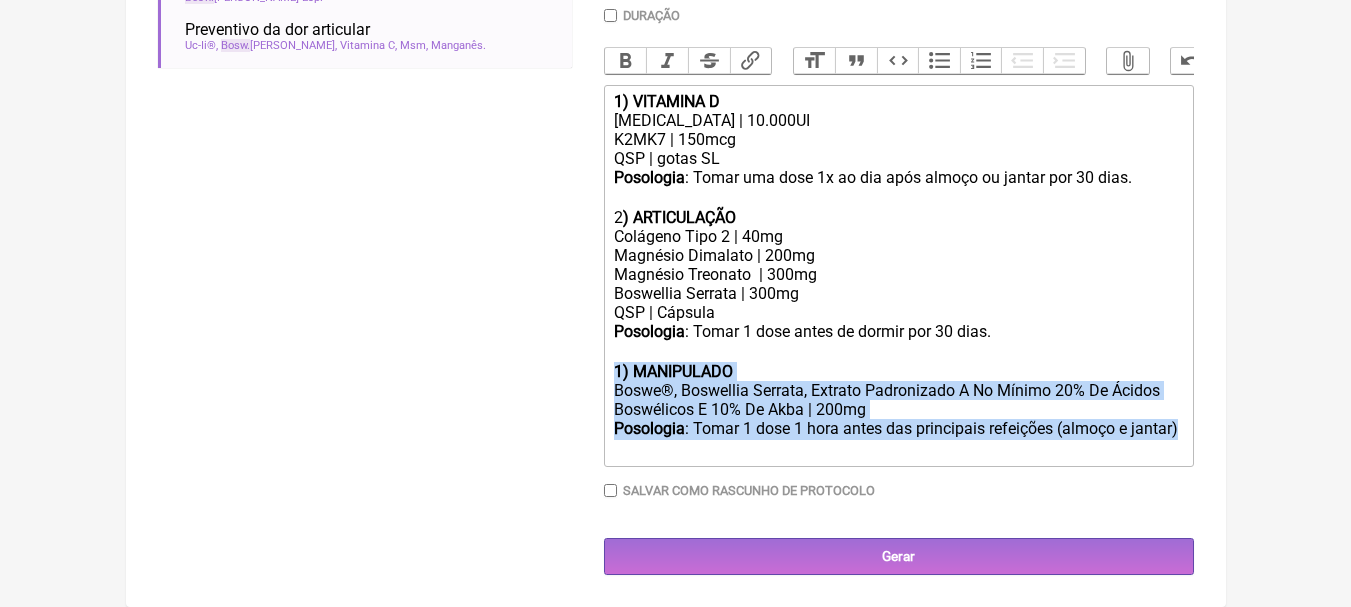 drag, startPoint x: 615, startPoint y: 369, endPoint x: 1199, endPoint y: 430, distance: 587.1771 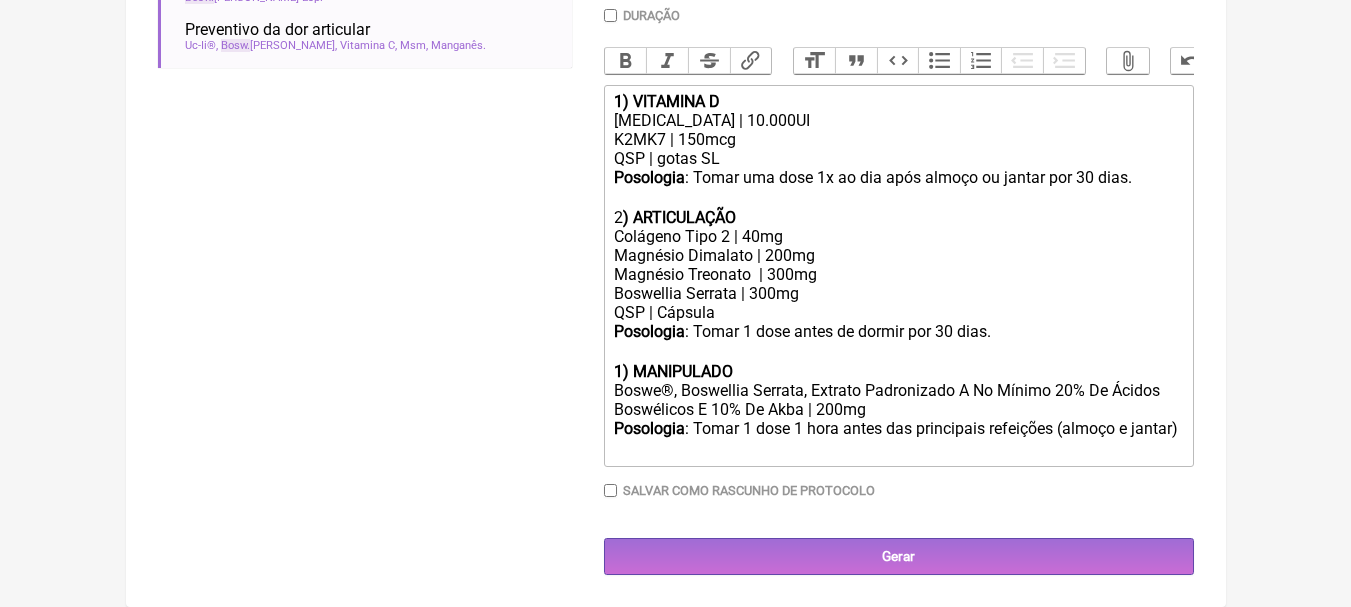 type on "<div><strong>1) VITAMINA D</strong></div><div>Colecalciferol | 10.000UI</div><div>K2MK7 | 150mcg</div><div>QSP | gotas SL</div><div><strong>Posologia</strong>: Tomar uma dose 1x ao dia após almoço ou jantar por 30 dias. ㅤ<br><br></div><div>2<strong>) ARTICULAÇÃO</strong></div><div>Colágeno Tipo 2 | 40mg</div><div>Magnésio Dimalato | 200mg<br>Magnésio Treonato&nbsp; | 300mg<br>Boswellia Serrata | 300mg</div><div>QSP | Cápsula</div><div><strong>Posologia</strong>: Tomar 1 dose antes de dormir por 30 dias. ㅤ<br><br></div><div>&nbsp;ㅤ<br><br></div>" 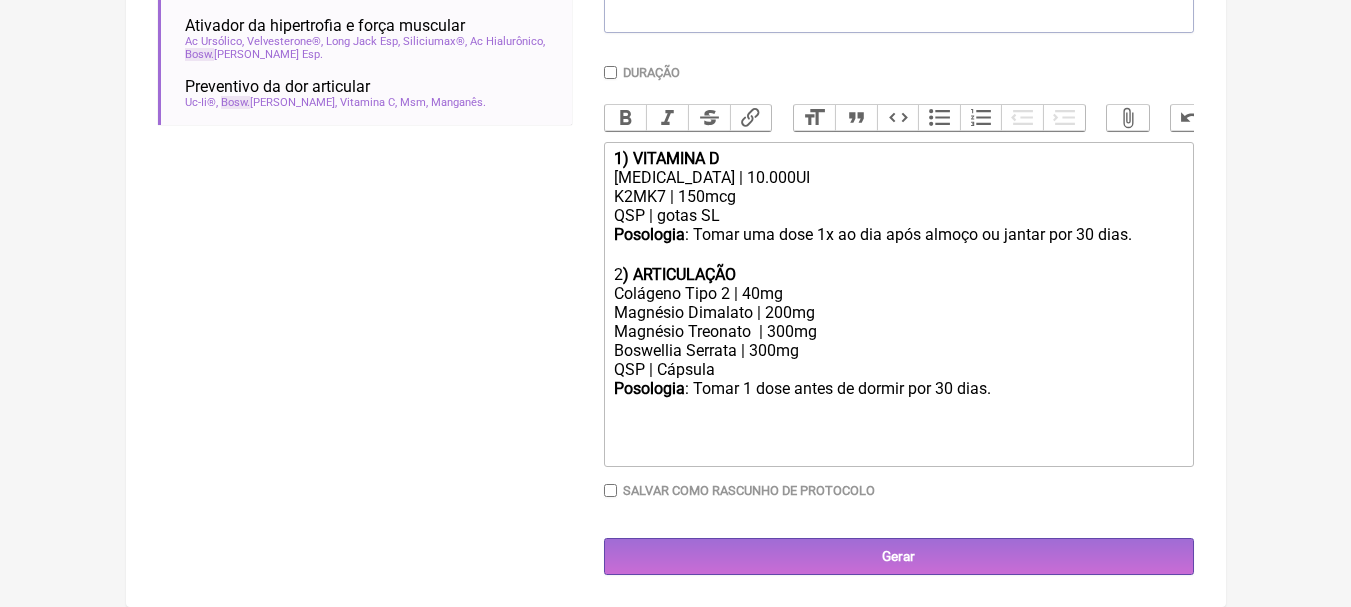 click on "Buscar
bosw
Protocolos
Formulas
Suplementos / Cosméticos
Fitoterápico para a artrite
dor articular   artrose   artrite
Bosw e®,  Bosw ellia Serrata, Extrato Padronizado A No Mínimo 20% De Ácidos  Bosw élicos E 10% De Akba
Fitocomplexo anti-inflamatório
dor articular   ciatalgia   lombociatalgia   hérnia de disco   compressão nervosa   artrite   artrose   reumatologia   nutrologia   ortopedia   geriatria   dor no corpo   fibromialgia   endometriose   dor de cabeça   cefaléia   enxaqueca
Curcuwin   Green Tea Ext Sec   Picnogenol   Bosw ellia Ext Seco" at bounding box center (365, 145) 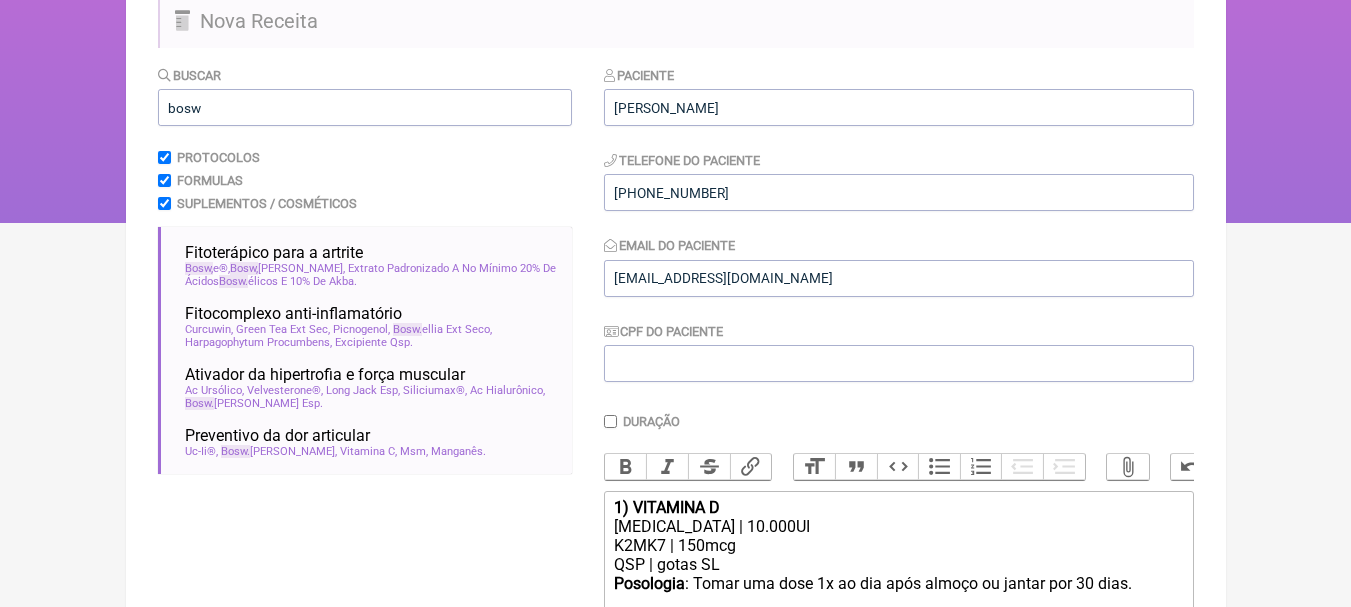 scroll, scrollTop: 141, scrollLeft: 0, axis: vertical 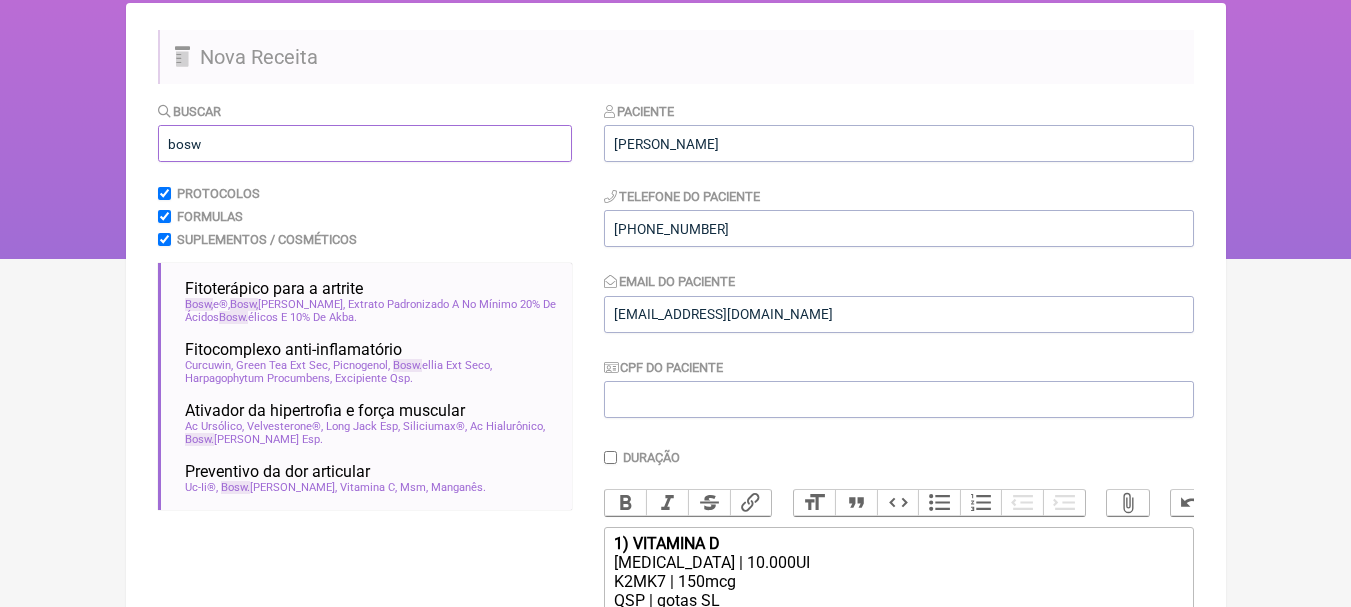 drag, startPoint x: 223, startPoint y: 140, endPoint x: 67, endPoint y: 140, distance: 156 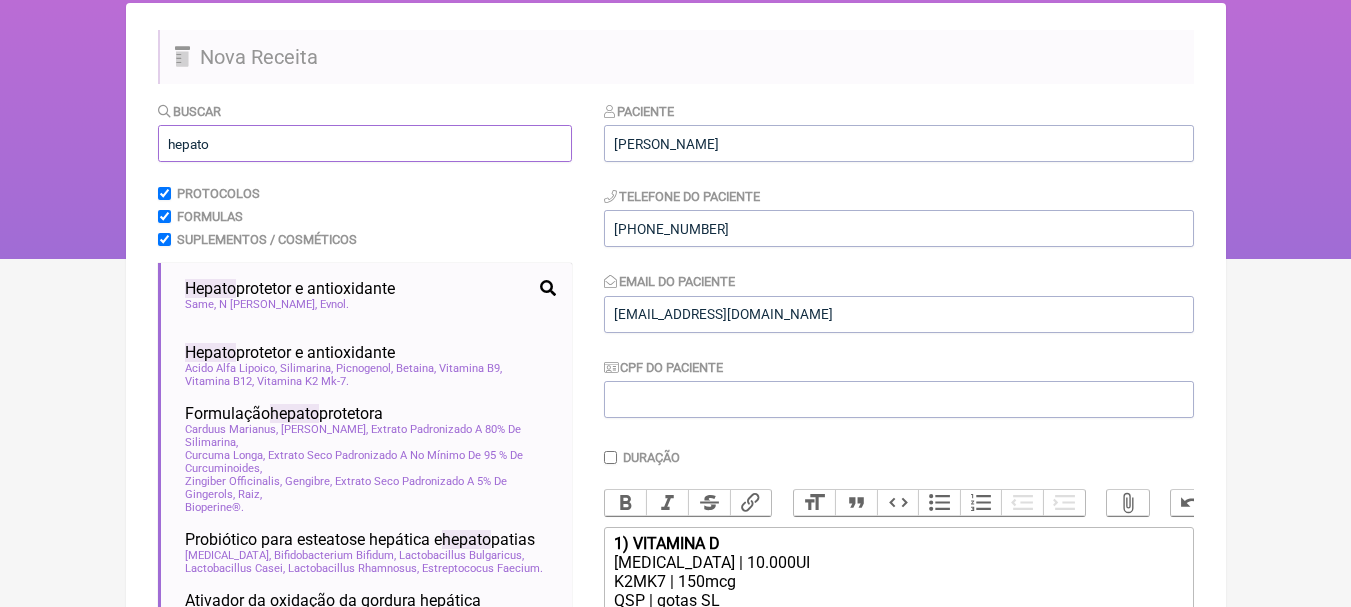 scroll, scrollTop: 241, scrollLeft: 0, axis: vertical 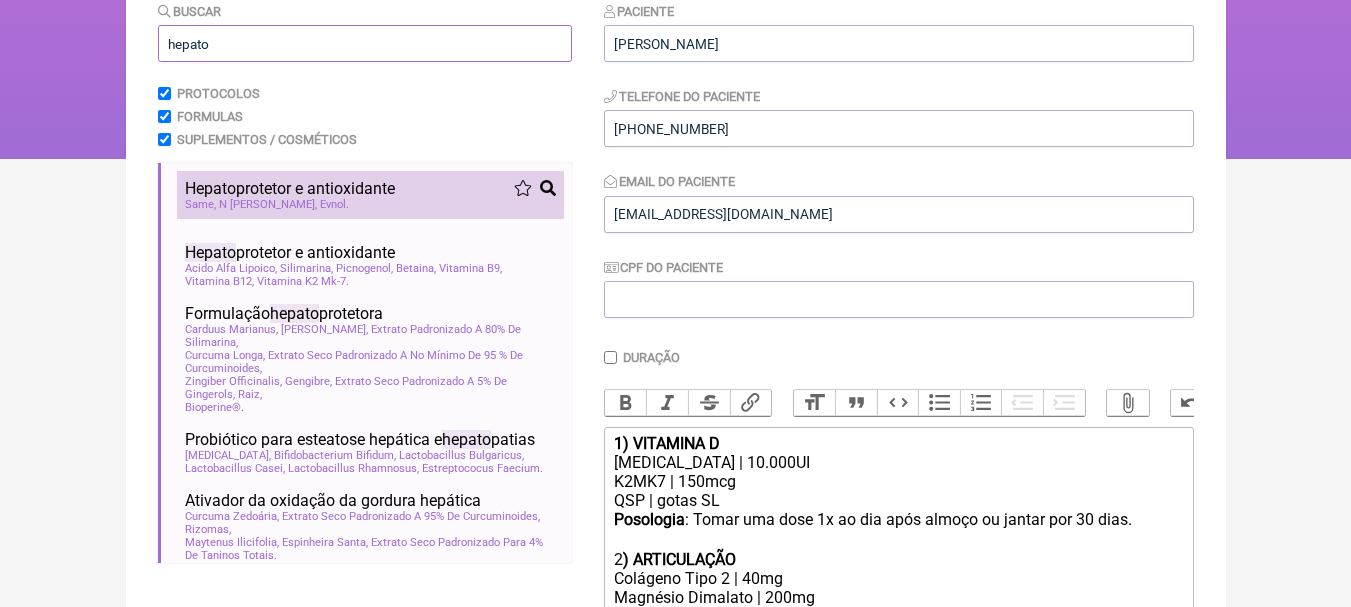 type on "hepato" 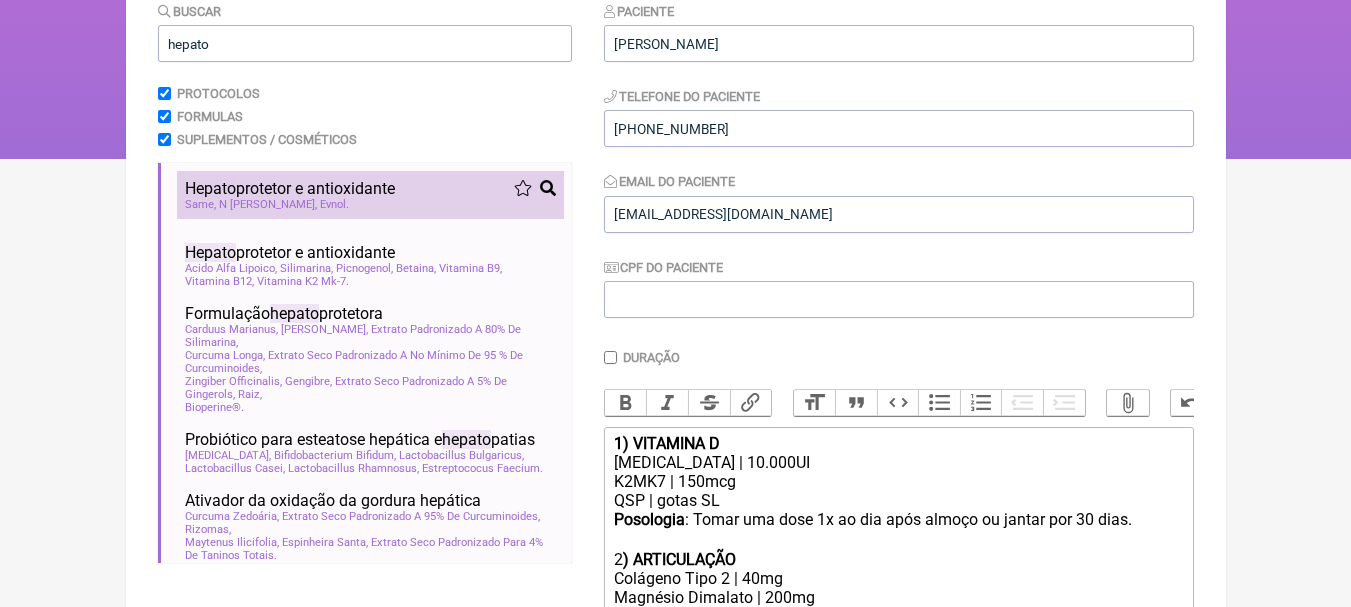 click on "Hepato protetor e antioxidante
hepato proteção   fígado   hepato logia   longevidade   nutrologia   ortomolecular   endocrinologia   esteatose hepática   hepato protetor   hepato patia   hipertrofia
Same   N Acetil Cisteina   Evnol" at bounding box center [370, 195] 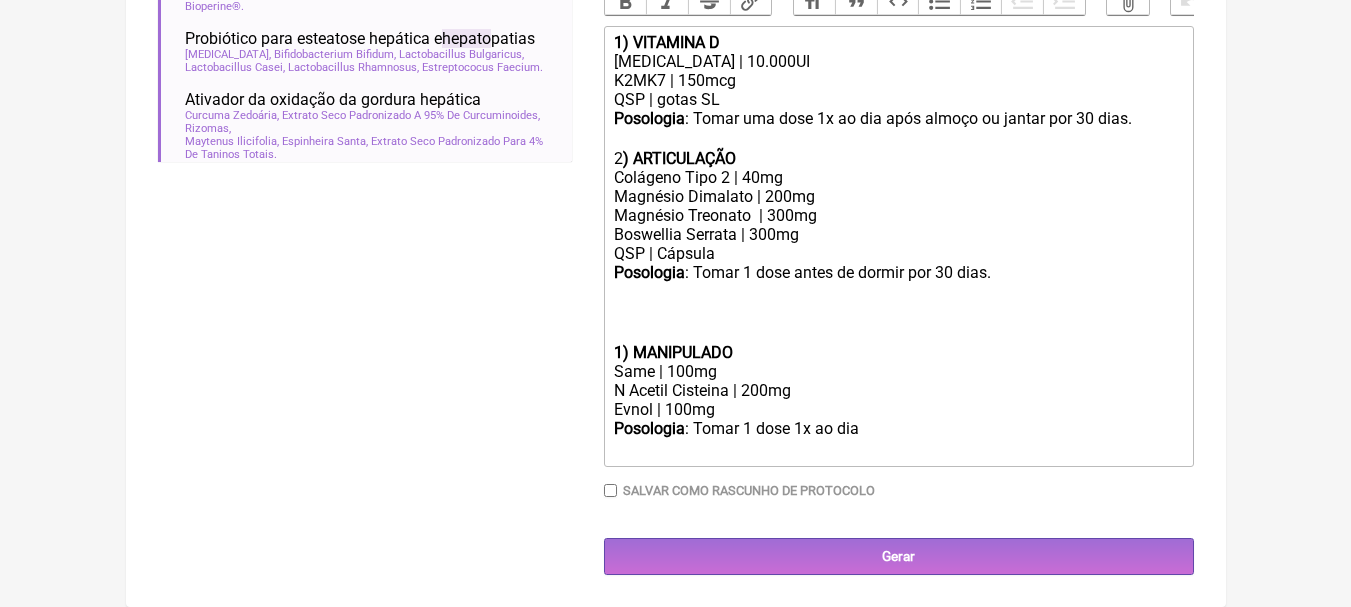 scroll, scrollTop: 657, scrollLeft: 0, axis: vertical 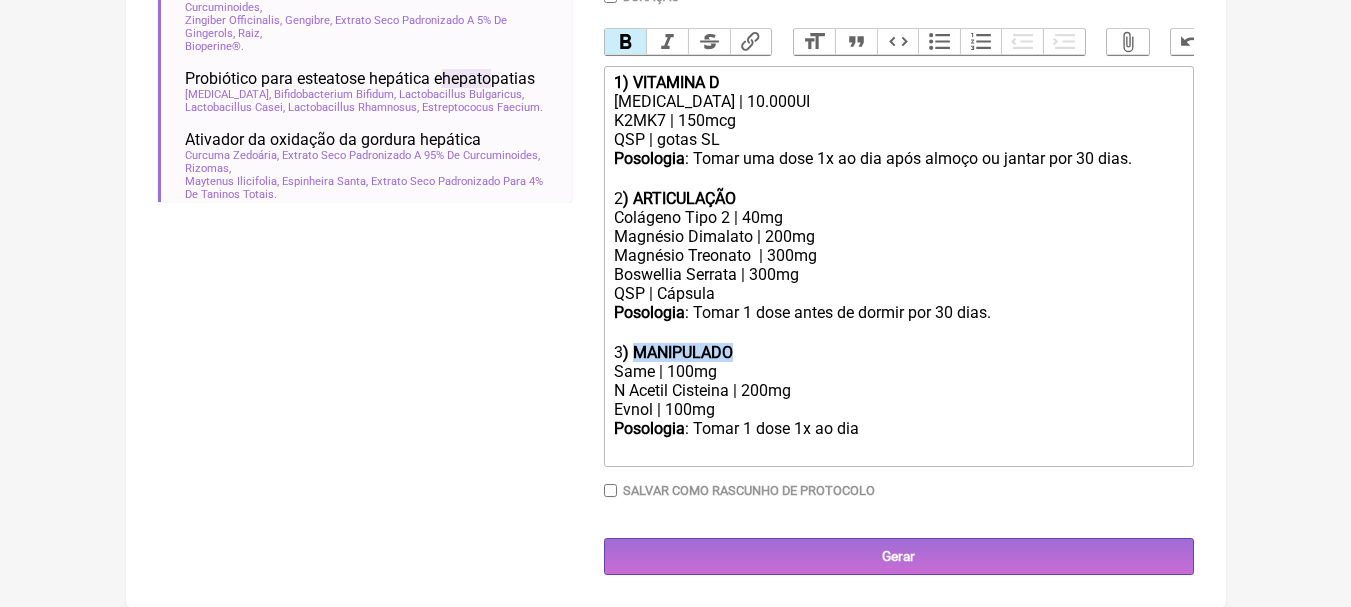 drag, startPoint x: 746, startPoint y: 361, endPoint x: 640, endPoint y: 352, distance: 106.381386 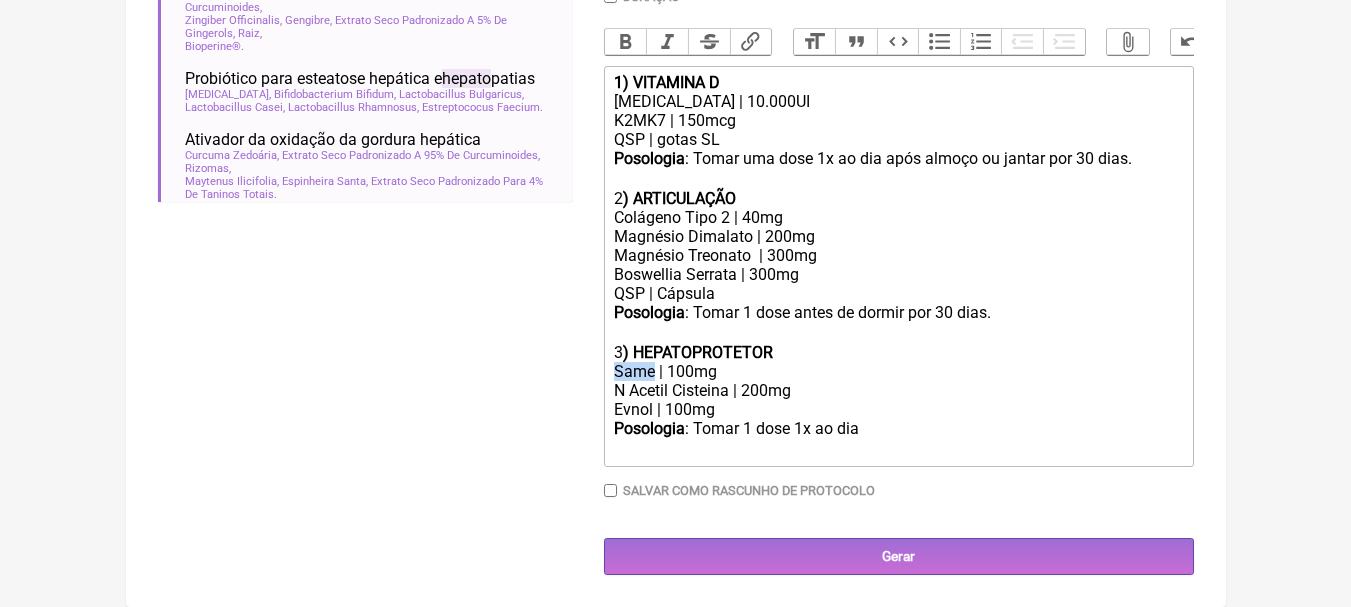 drag, startPoint x: 654, startPoint y: 373, endPoint x: 562, endPoint y: 373, distance: 92 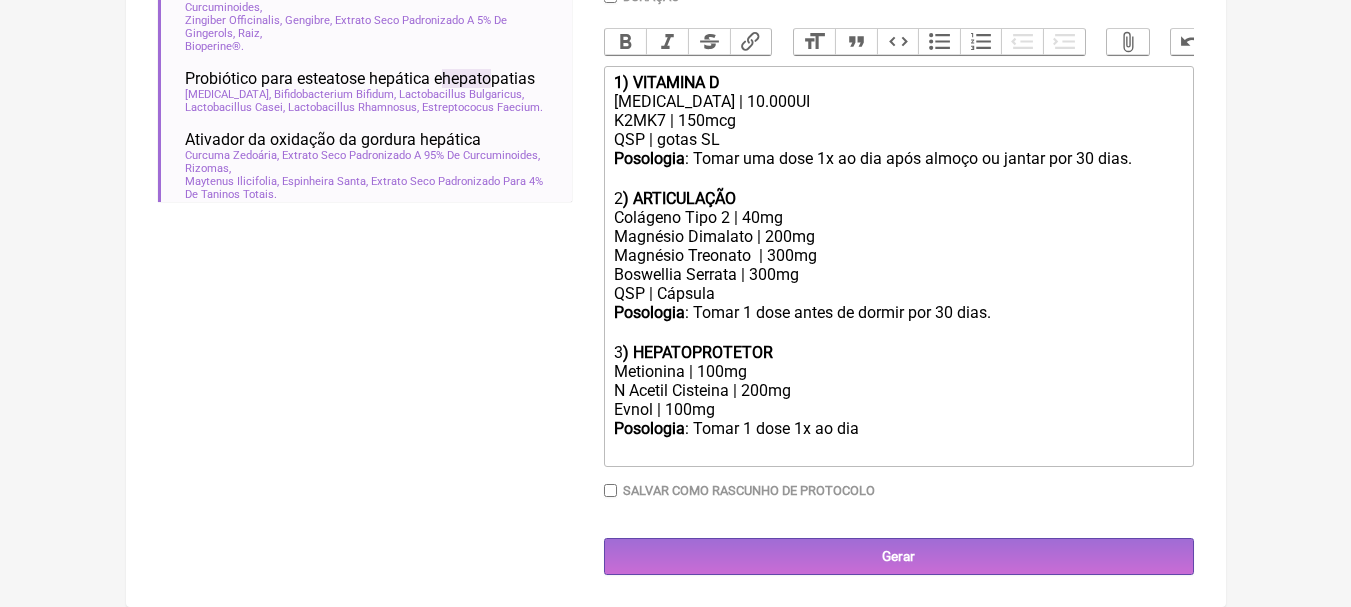 click on "N Acetil Cisteina | 200mg" 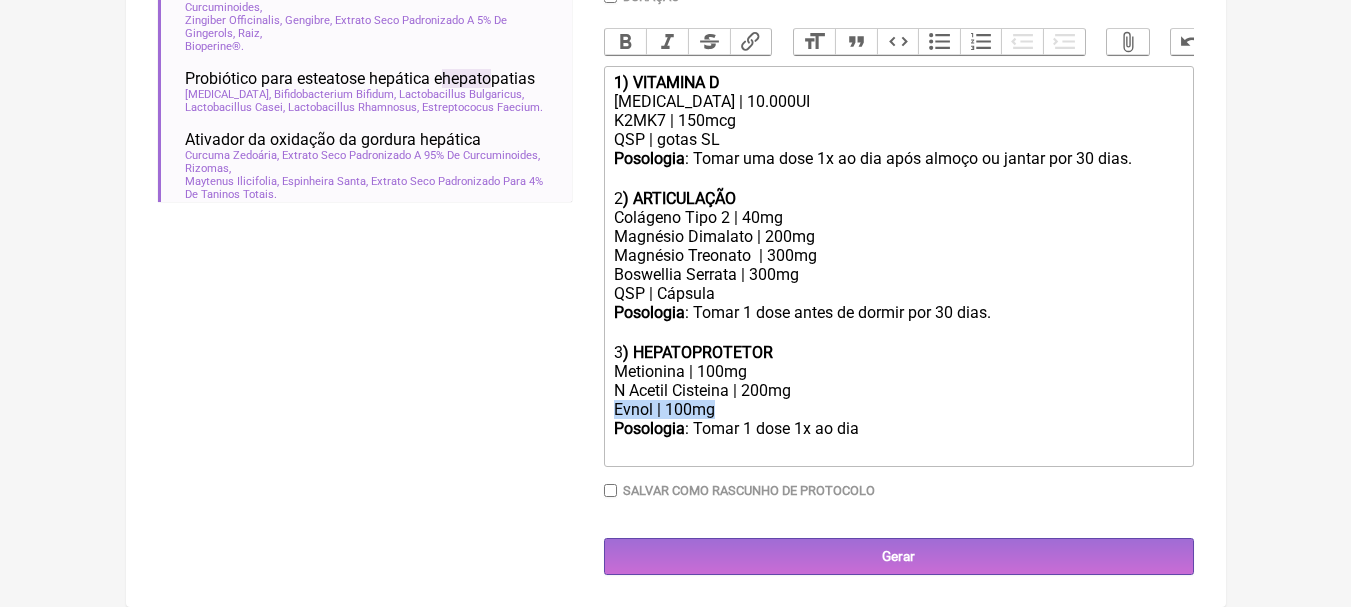 drag, startPoint x: 716, startPoint y: 415, endPoint x: 580, endPoint y: 413, distance: 136.01471 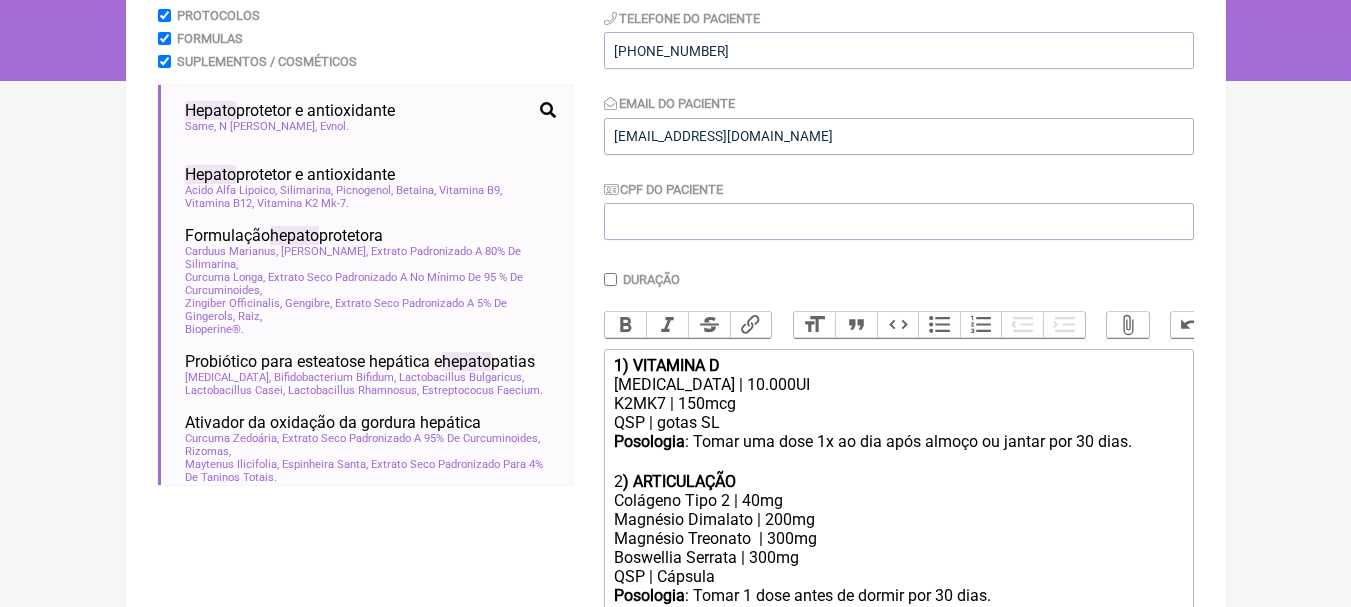 scroll, scrollTop: 317, scrollLeft: 0, axis: vertical 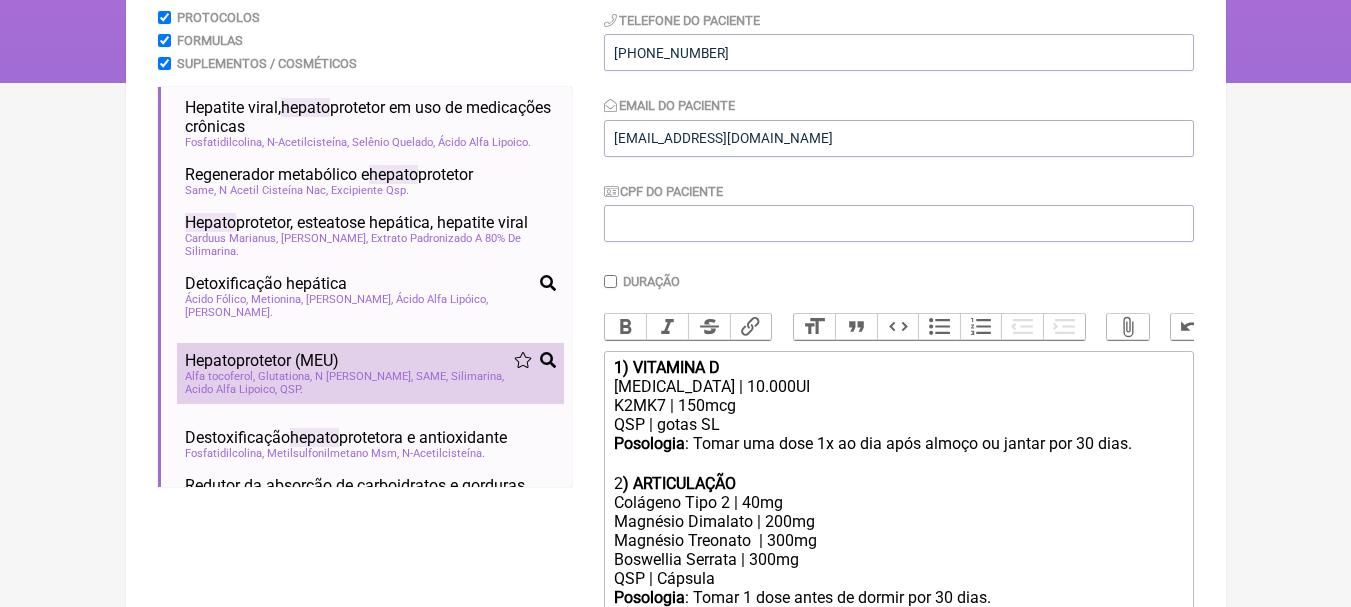 click on "Hepato protetor (MEU)" at bounding box center (370, 360) 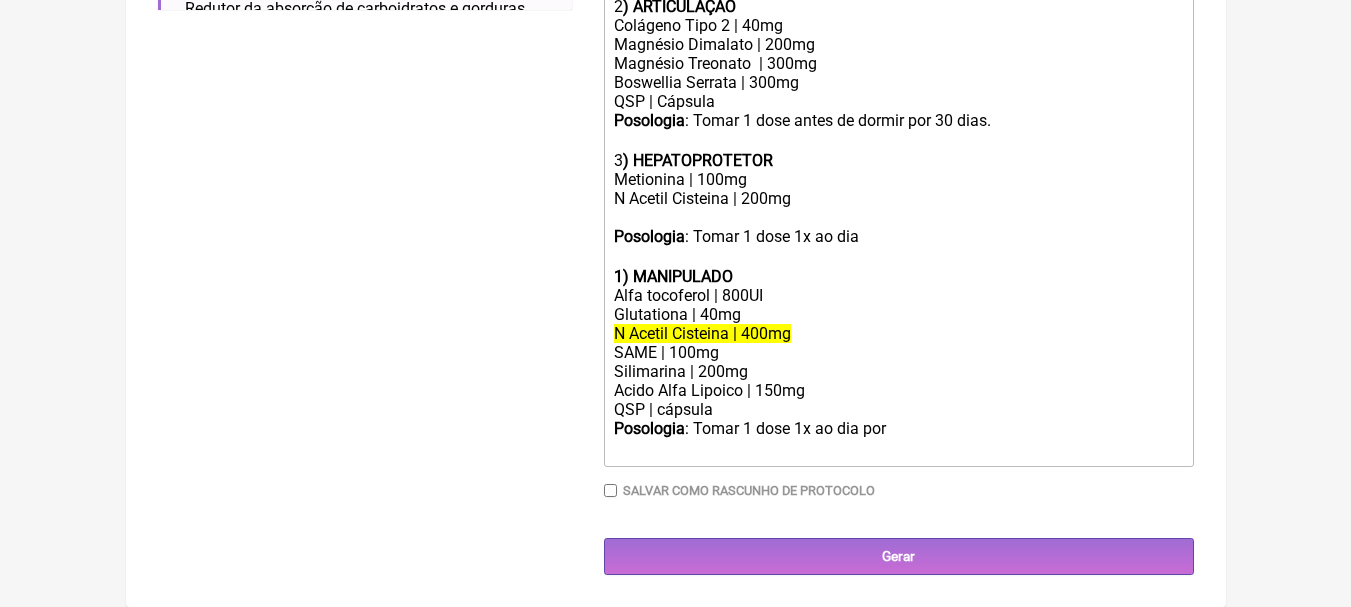 scroll, scrollTop: 809, scrollLeft: 0, axis: vertical 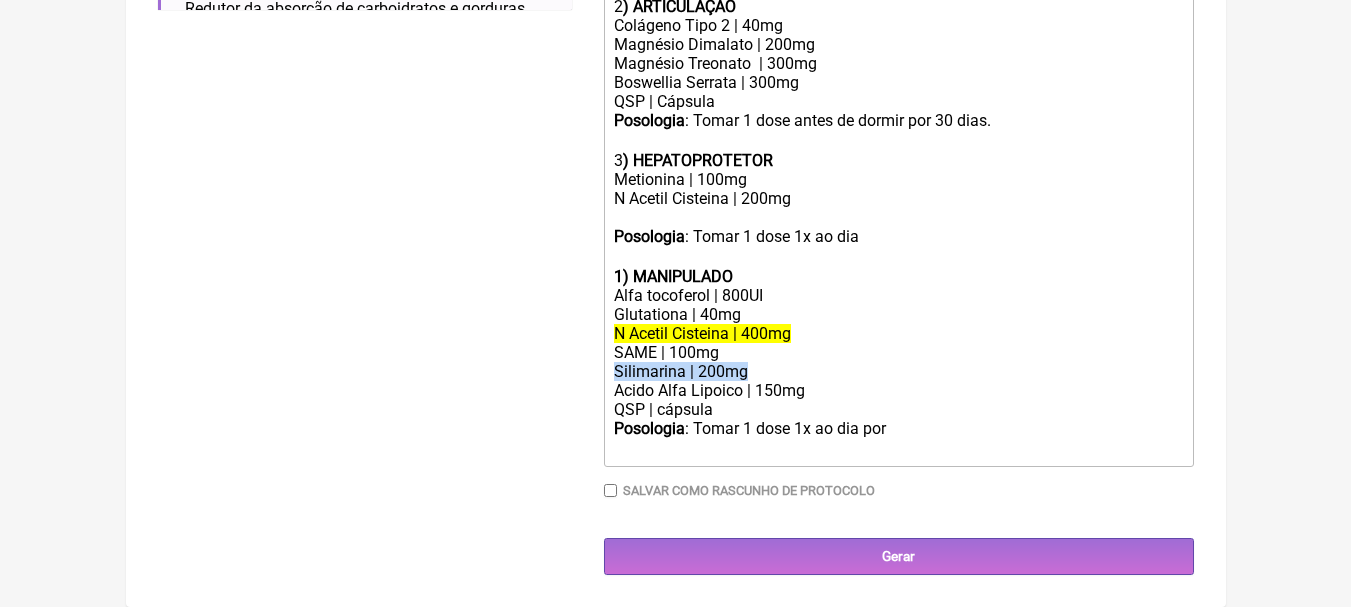 drag, startPoint x: 766, startPoint y: 368, endPoint x: 559, endPoint y: 364, distance: 207.03865 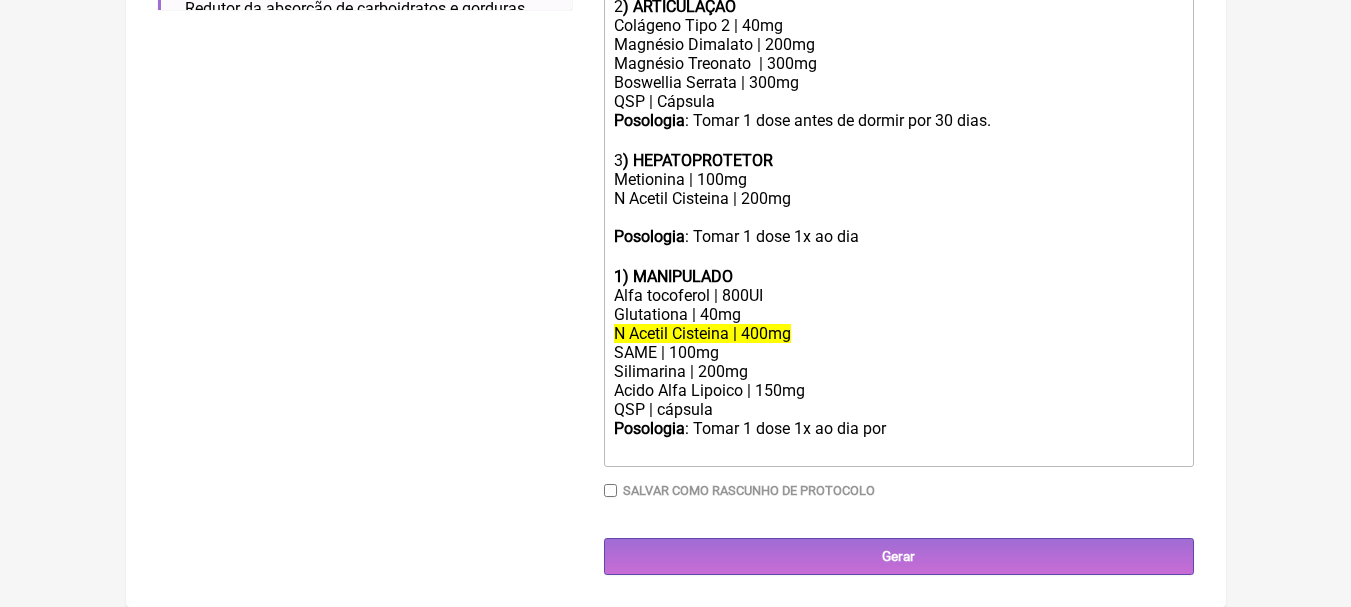 click 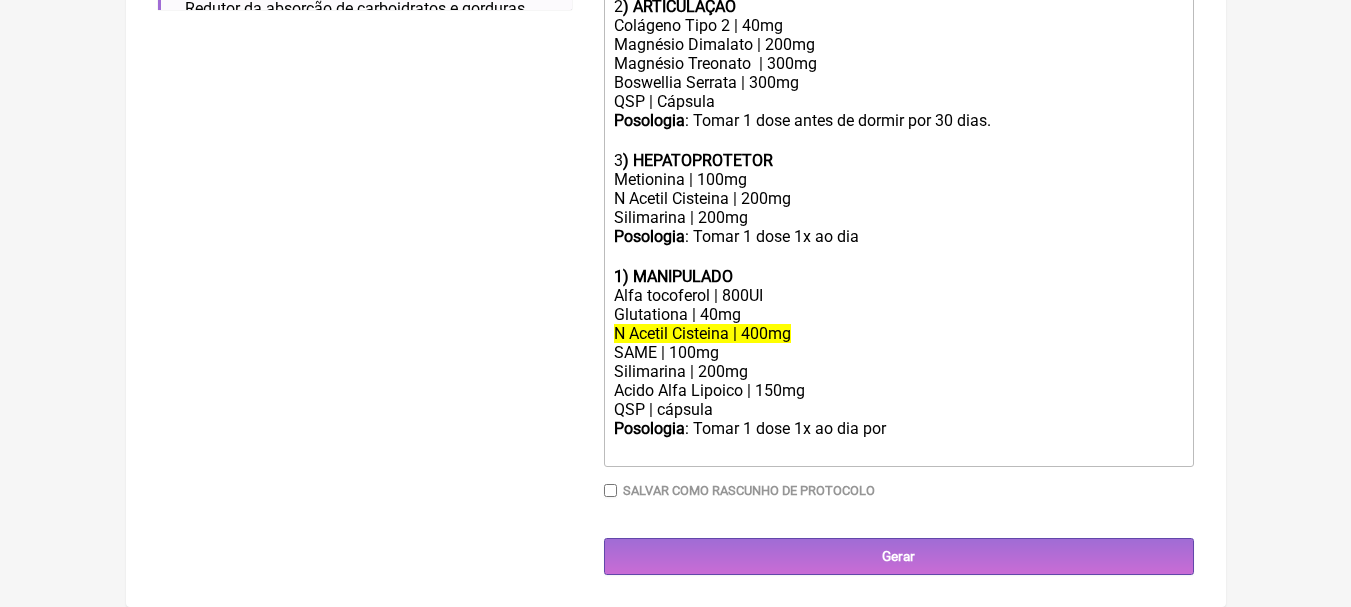 click on "Silimarina | 200mg" 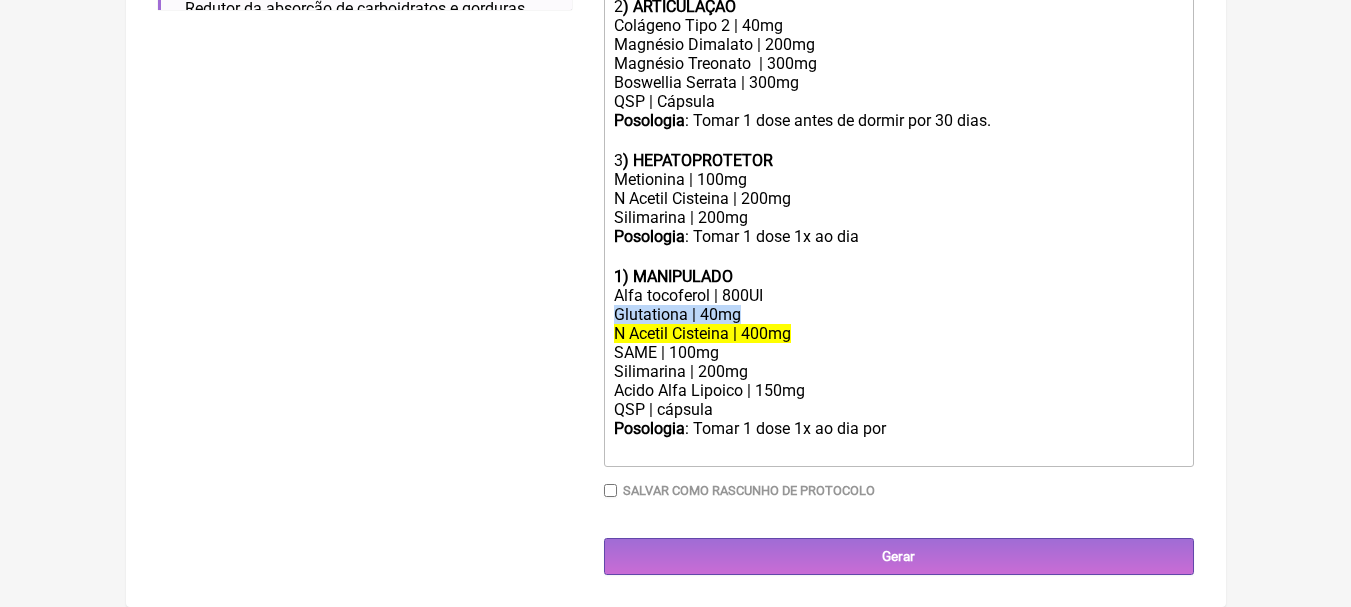 drag, startPoint x: 789, startPoint y: 311, endPoint x: 556, endPoint y: 310, distance: 233.00215 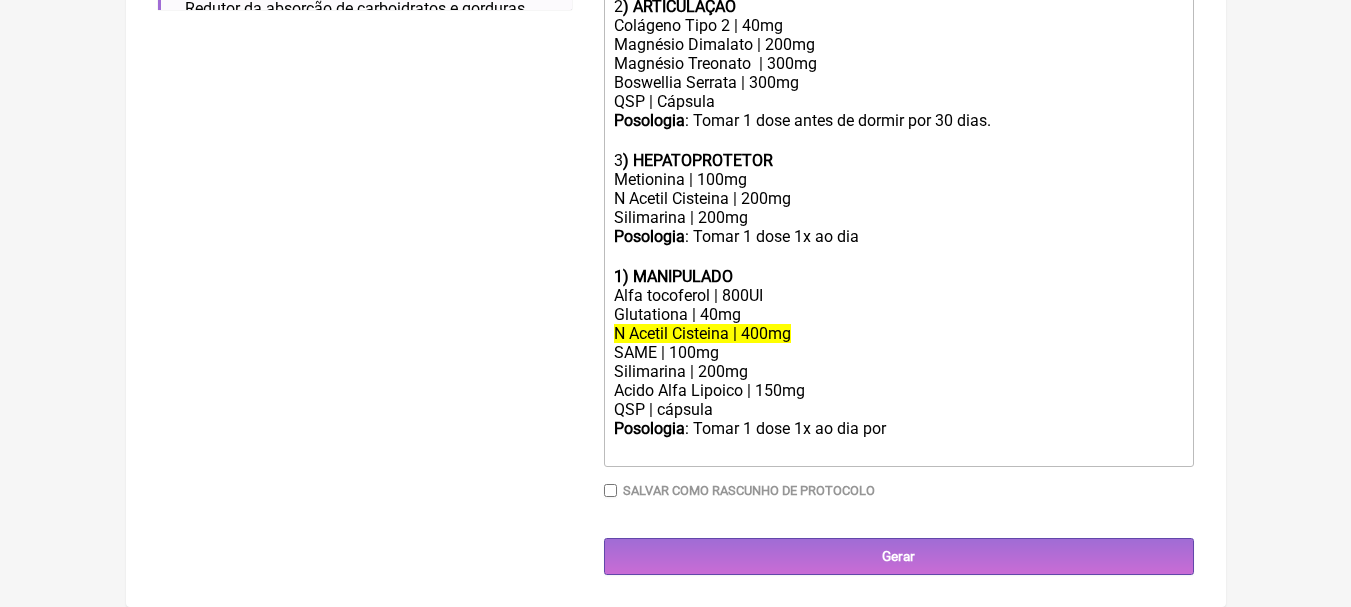 click on "Silimarina | 200mg" 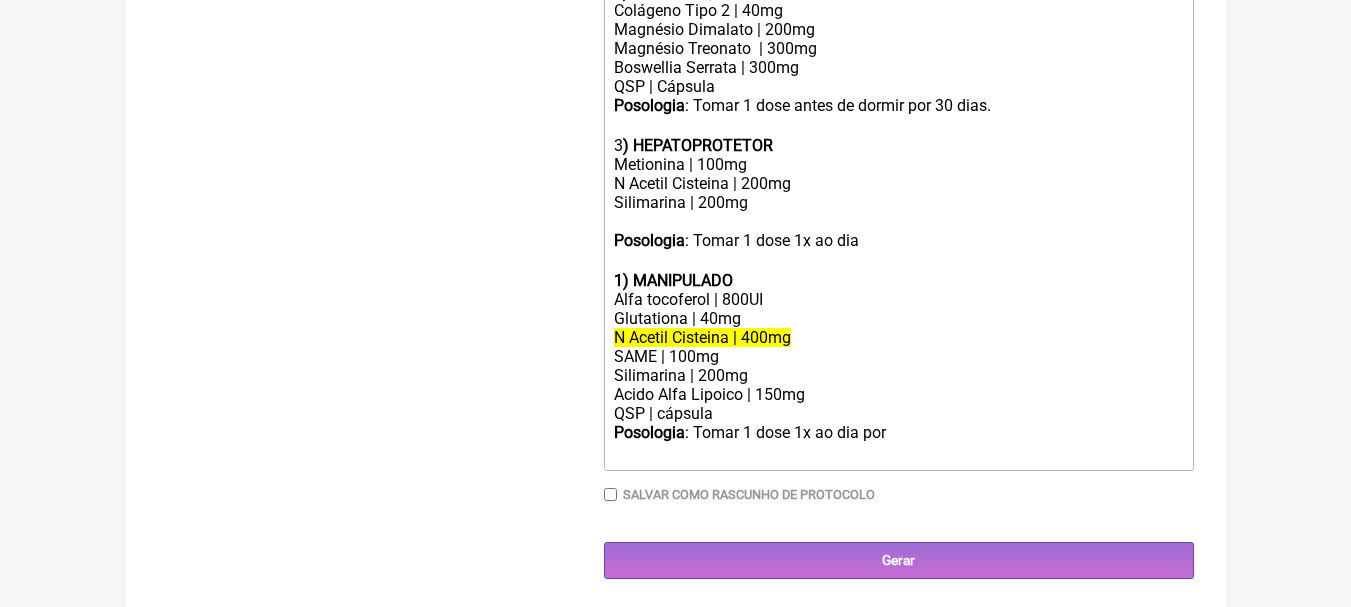 paste on "Glutationa | 40mg" 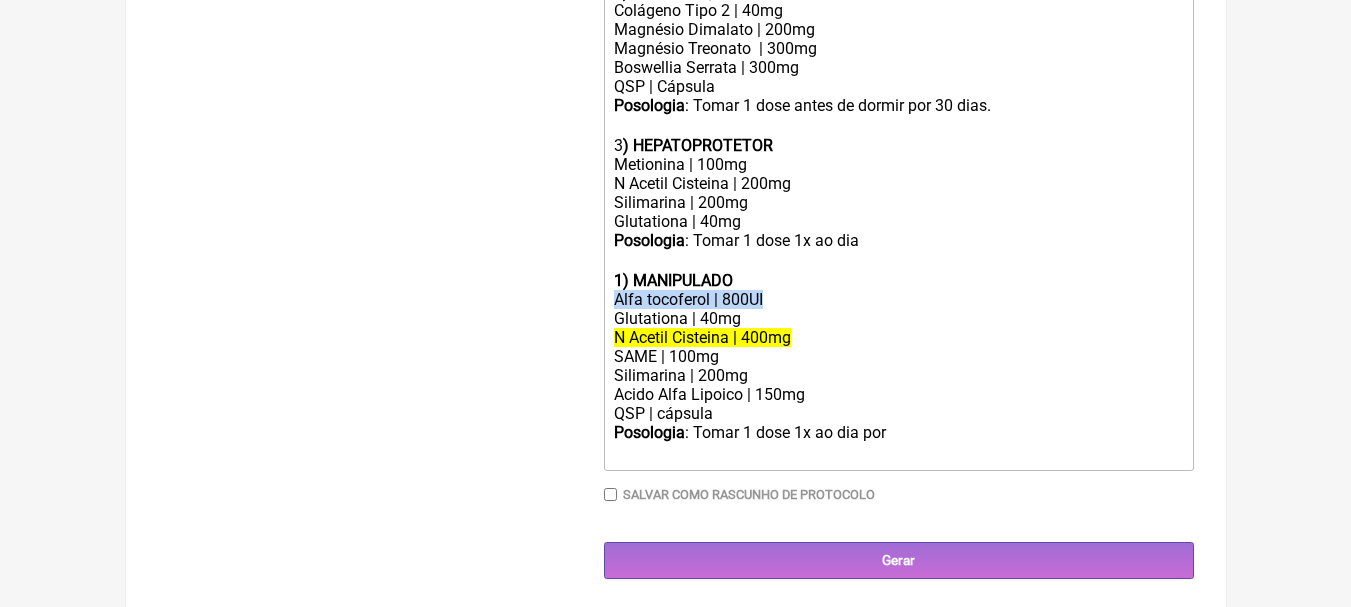 drag, startPoint x: 767, startPoint y: 314, endPoint x: 575, endPoint y: 313, distance: 192.00261 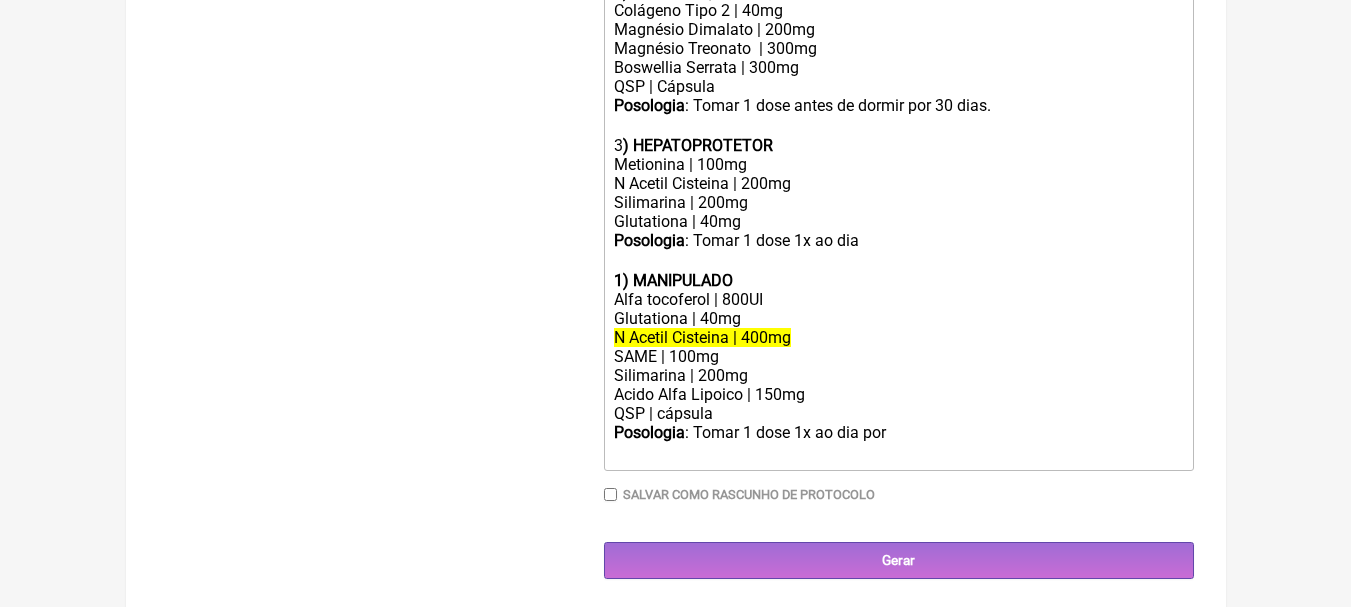 click on "Posologia : Tomar 1 dose 1x ao dia por ㅤ" 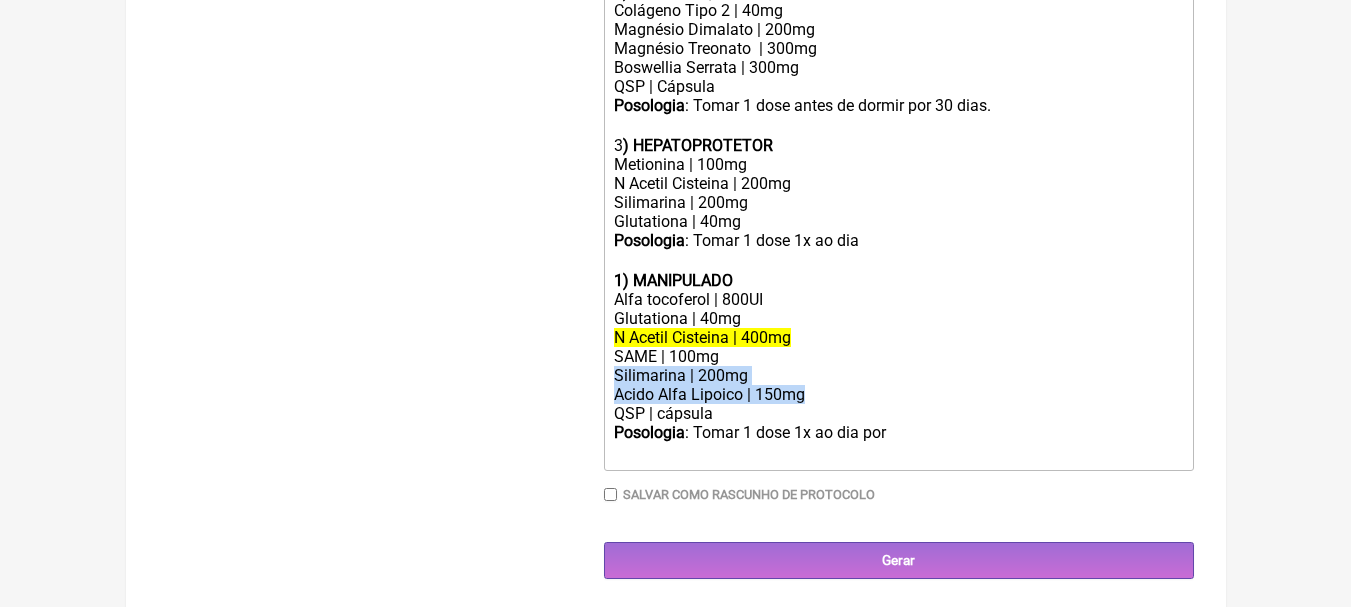 drag, startPoint x: 823, startPoint y: 405, endPoint x: 579, endPoint y: 398, distance: 244.10039 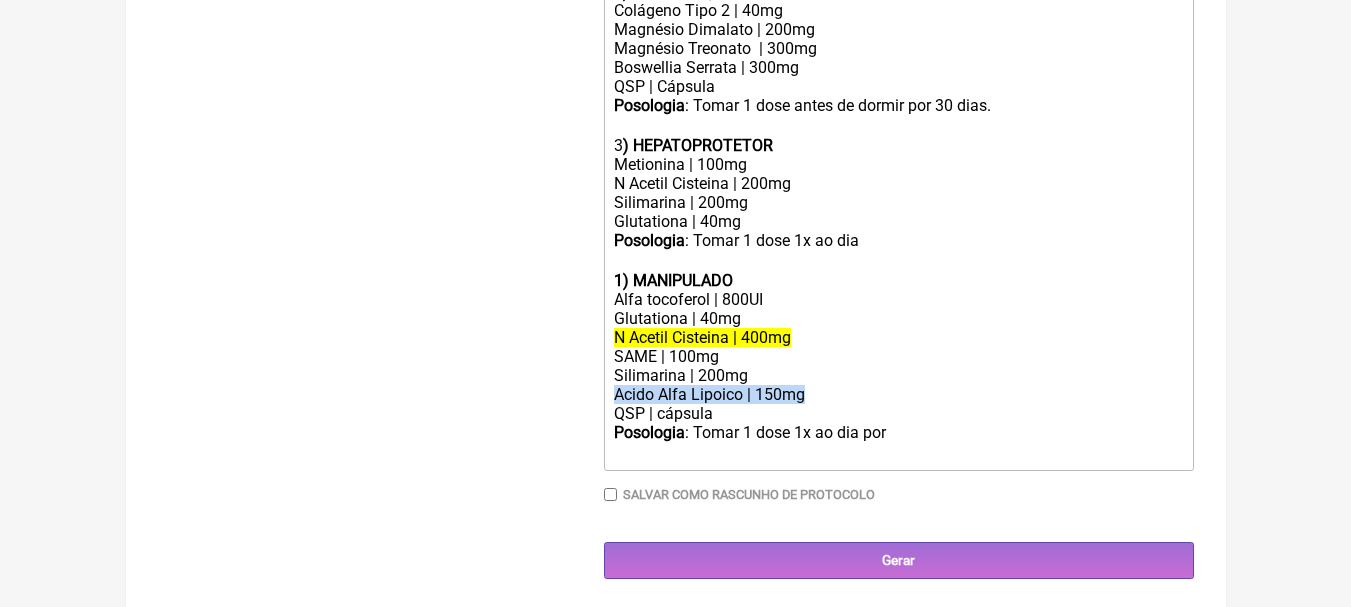 drag, startPoint x: 813, startPoint y: 405, endPoint x: 600, endPoint y: 410, distance: 213.05867 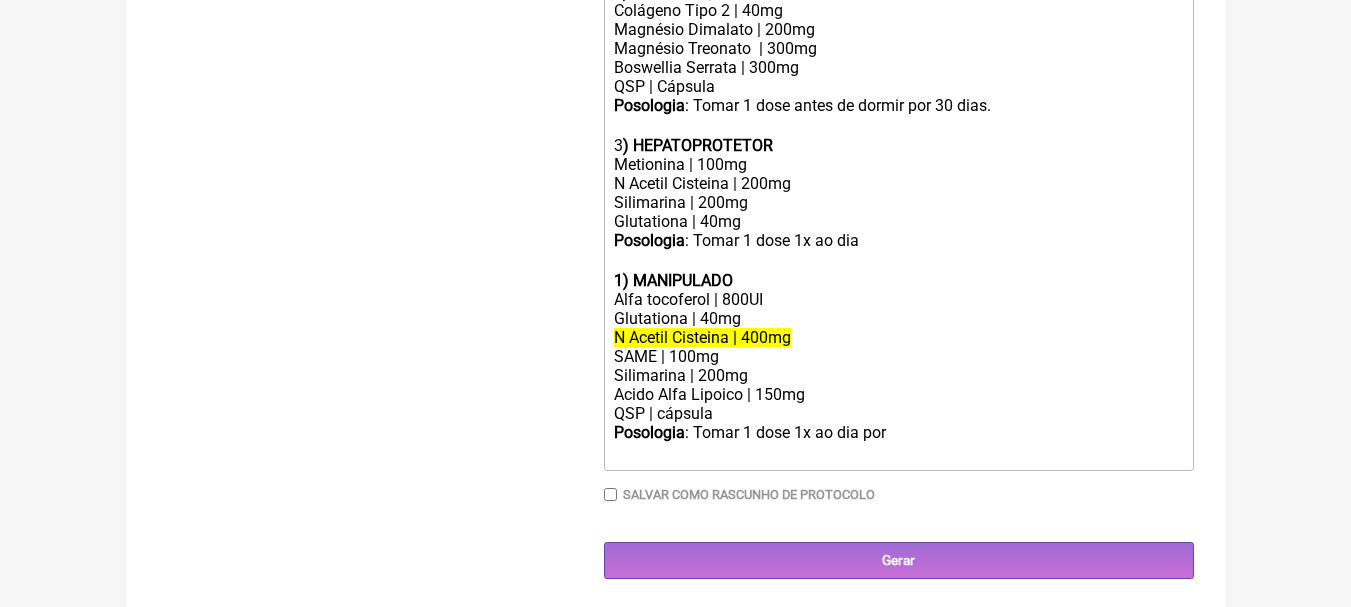 click on "Silimarina | 200mg Glutationa | 40mg" 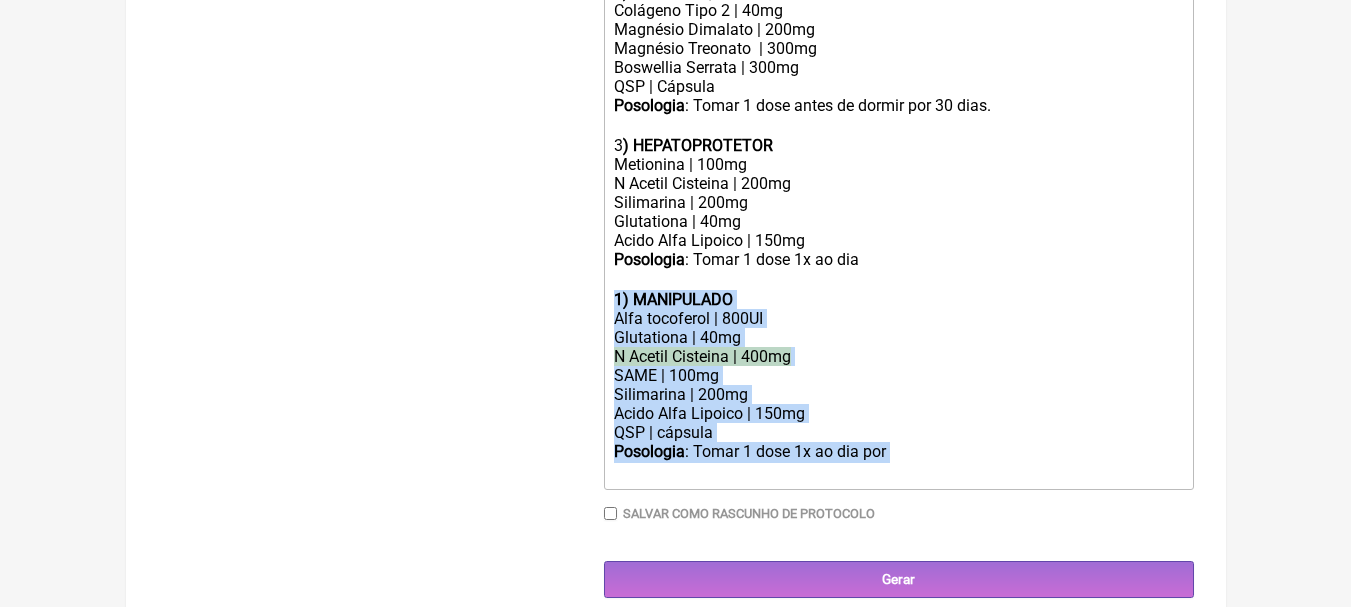 drag, startPoint x: 913, startPoint y: 473, endPoint x: 539, endPoint y: 308, distance: 408.77988 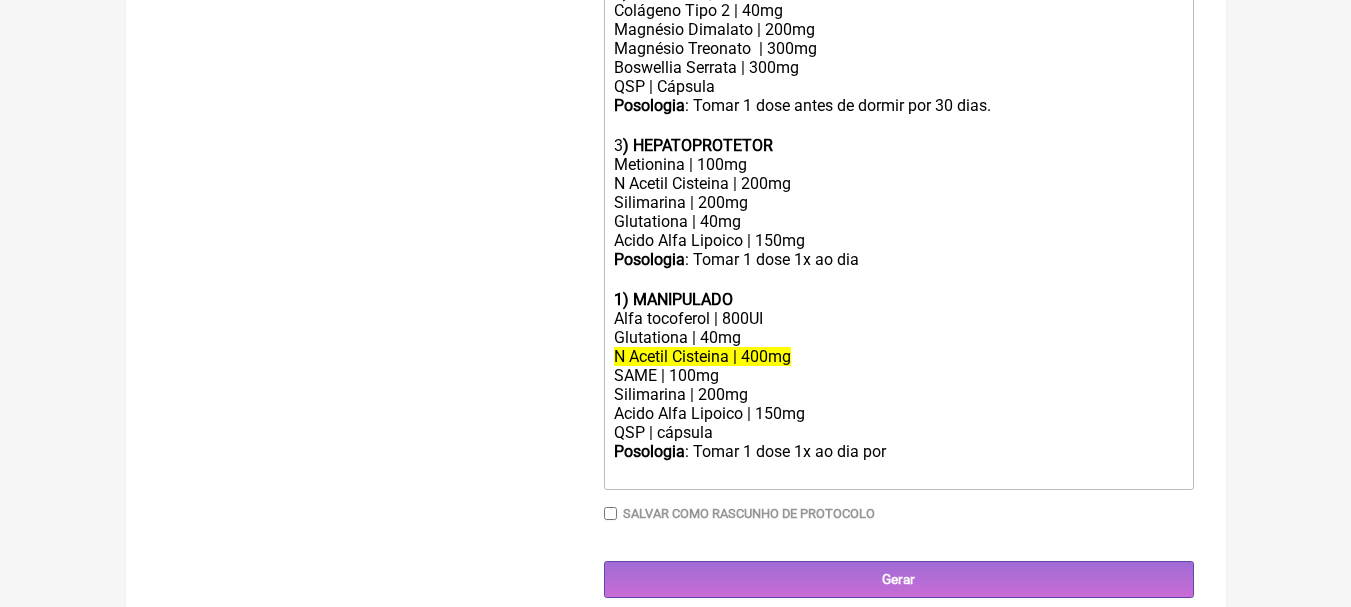 scroll, scrollTop: 693, scrollLeft: 0, axis: vertical 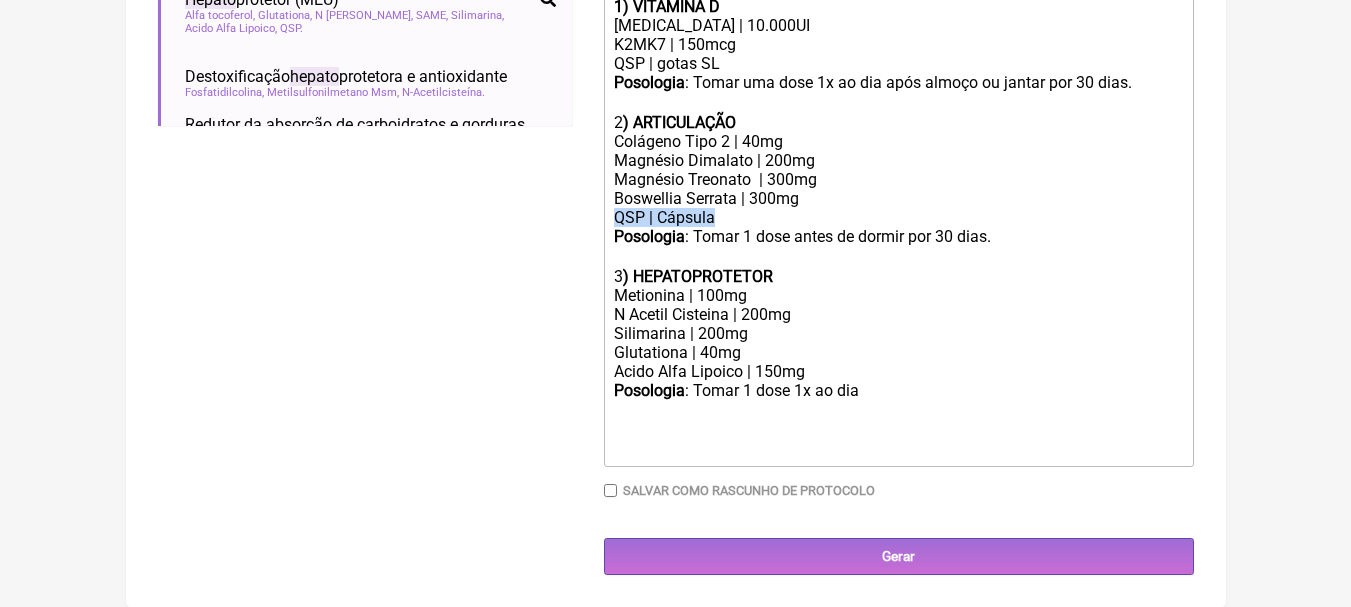 drag, startPoint x: 721, startPoint y: 223, endPoint x: 596, endPoint y: 213, distance: 125.39936 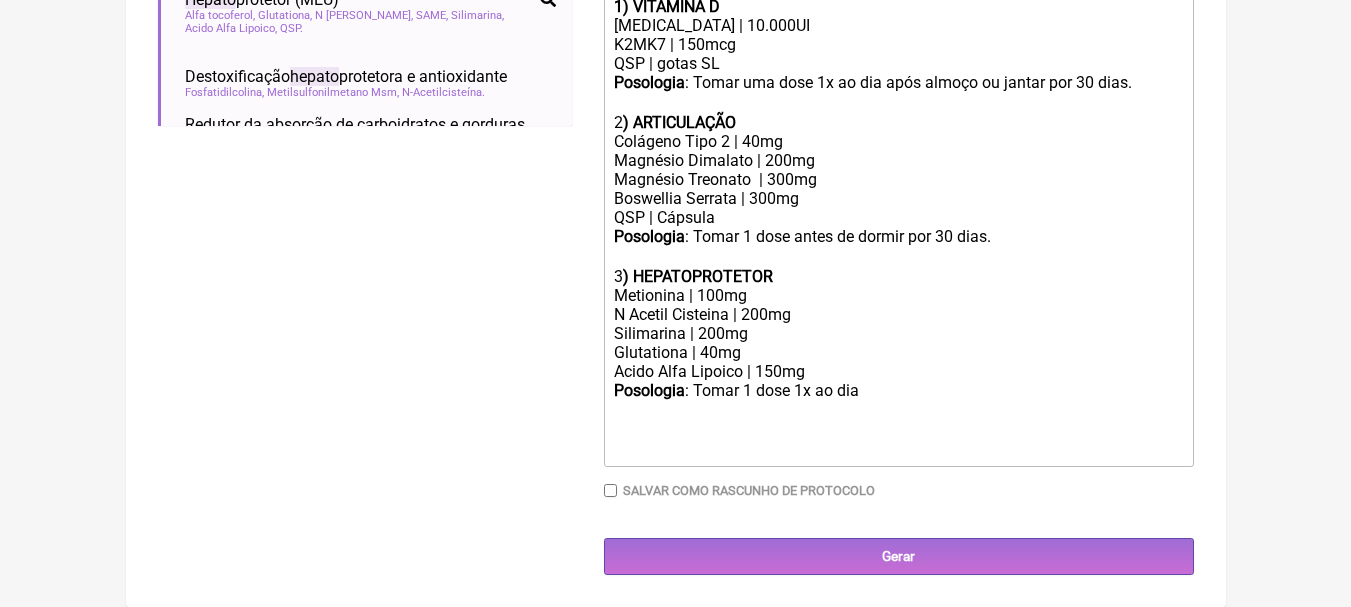 click on "Silimarina | 200mg Glutationa | 40mg Acido Alfa Lipoico | 150mg" 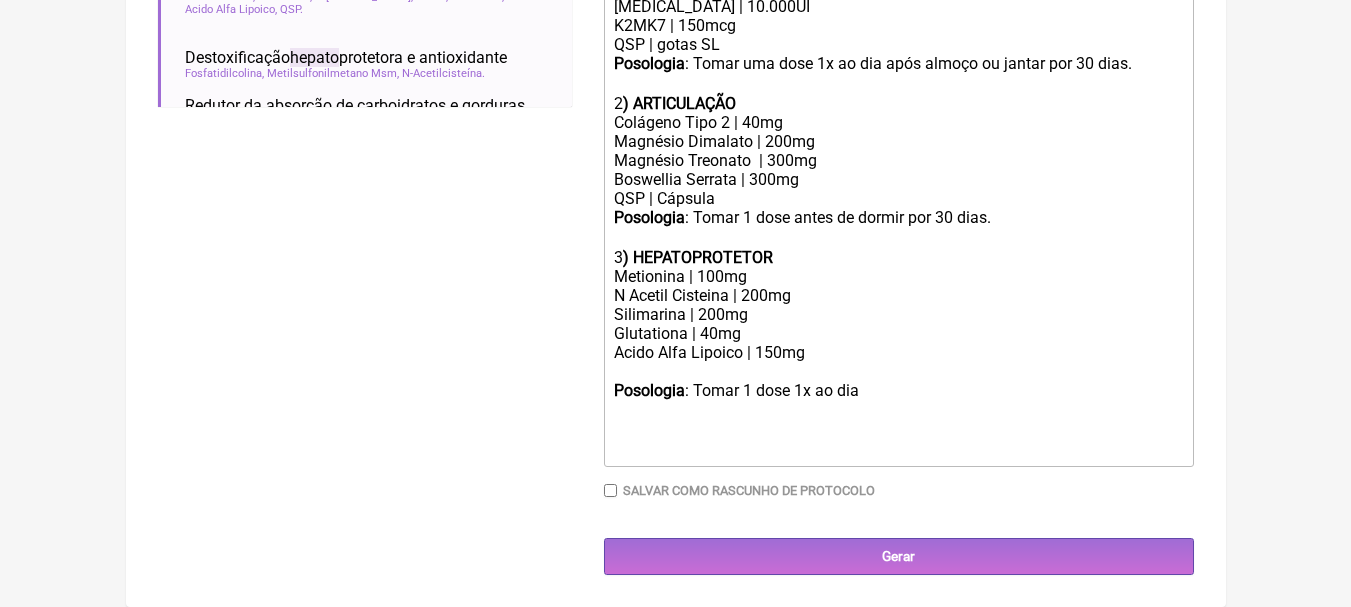 paste on "QSP | Cápsula" 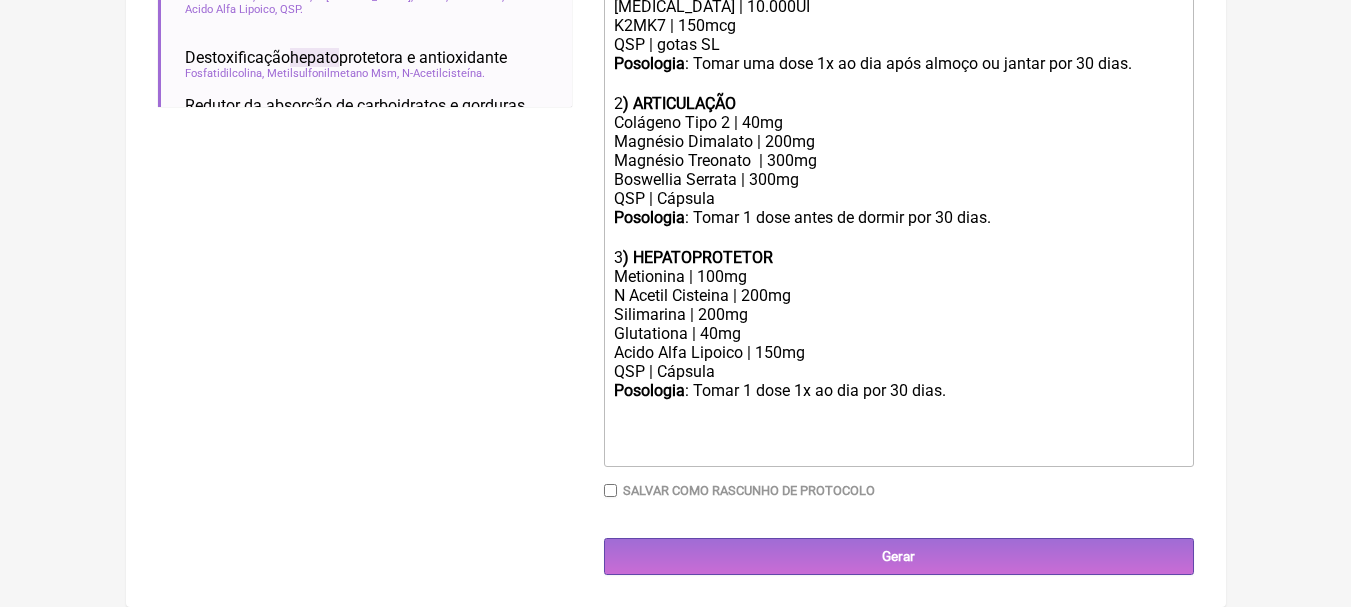 scroll, scrollTop: 512, scrollLeft: 0, axis: vertical 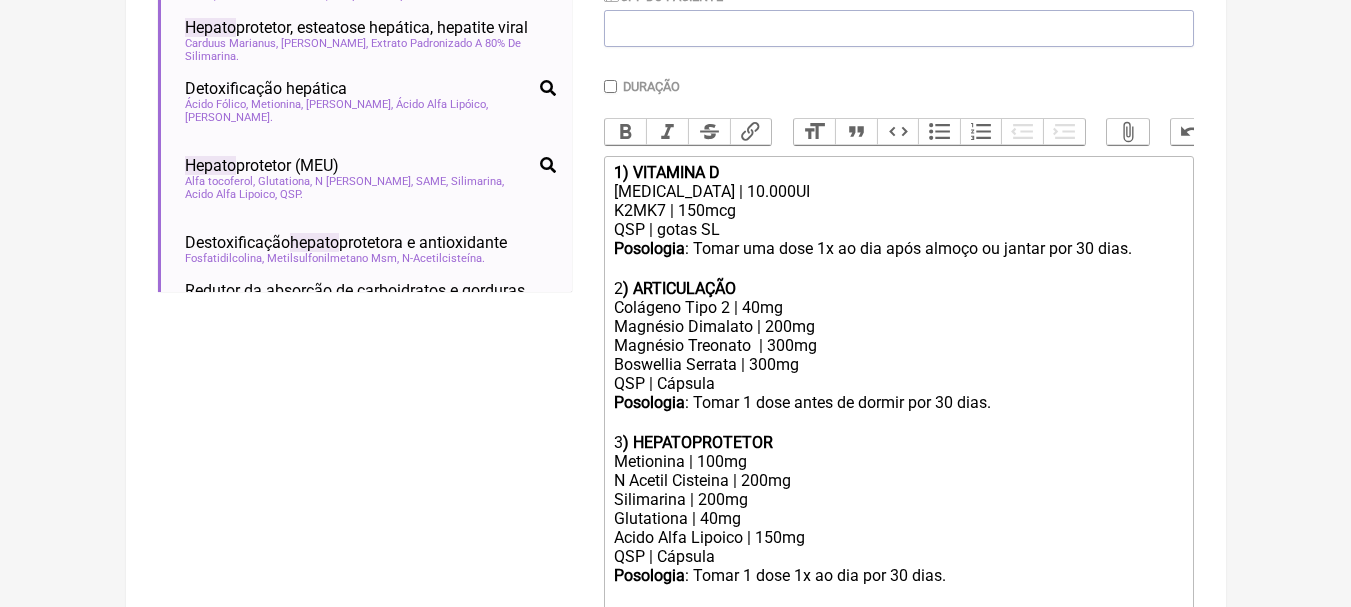 click on "QSP | gotas SL" 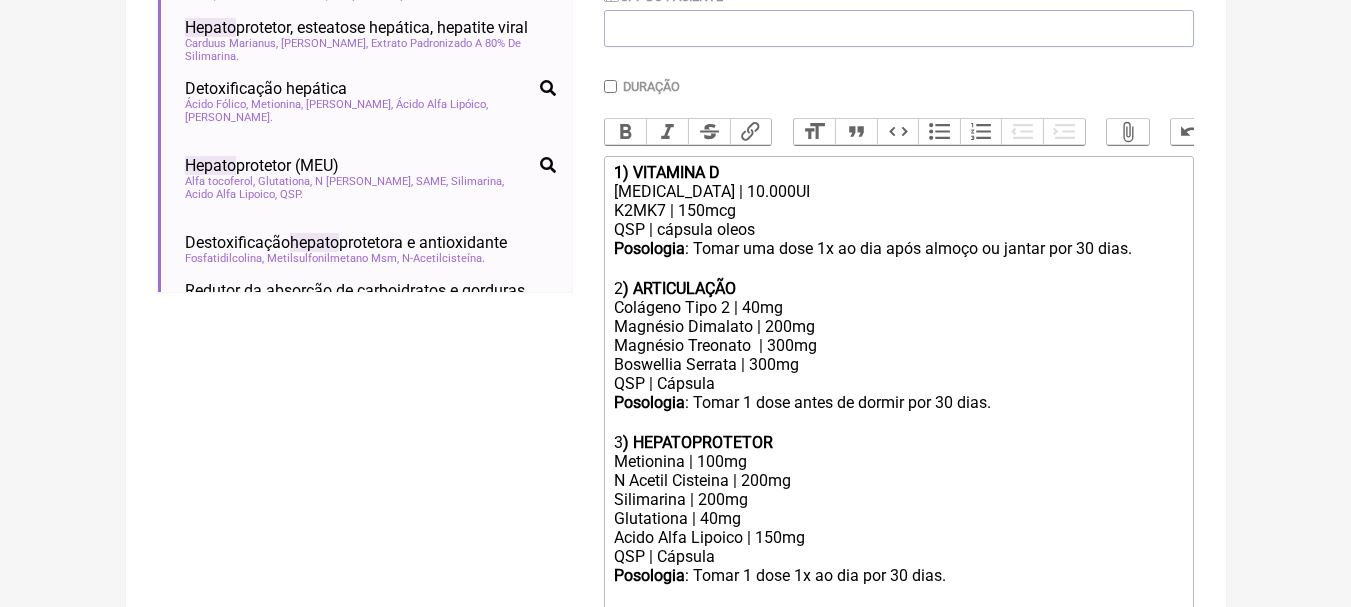 type on "<div><strong>1) VITAMINA D</strong></div><div>Colecalciferol | 10.000UI</div><div>K2MK7 | 150mcg</div><div>QSP | cápsula oleosa</div><div><strong>Posologia</strong>: Tomar uma dose 1x ao dia após almoço ou jantar por 30 dias. ㅤ<br><br></div><div>2<strong>) ARTICULAÇÃO</strong></div><div>Colágeno Tipo 2 | 40mg</div><div>Magnésio Dimalato | 200mg<br>Magnésio Treonato&nbsp; | 300mg<br>Boswellia Serrata | 300mg</div><div>QSP | Cápsula</div><div><strong>Posologia</strong>: Tomar 1 dose antes de dormir por 30 dias. ㅤ<br><br></div><div>3<strong>) HEPATOPROTETOR</strong></div><div>Metionina | 100mg</div><div>N Acetil Cisteina | 200mg</div><div>Silimarina | 200mg<br>Glutationa | 40mg<br>Acido Alfa Lipoico | 150mg<br>QSP | Cápsula</div><div><strong>Posologia</strong>: Tomar 1 dose 1x ao dia por 30 dias. ㅤ<br><br></div><div><br><br></div>" 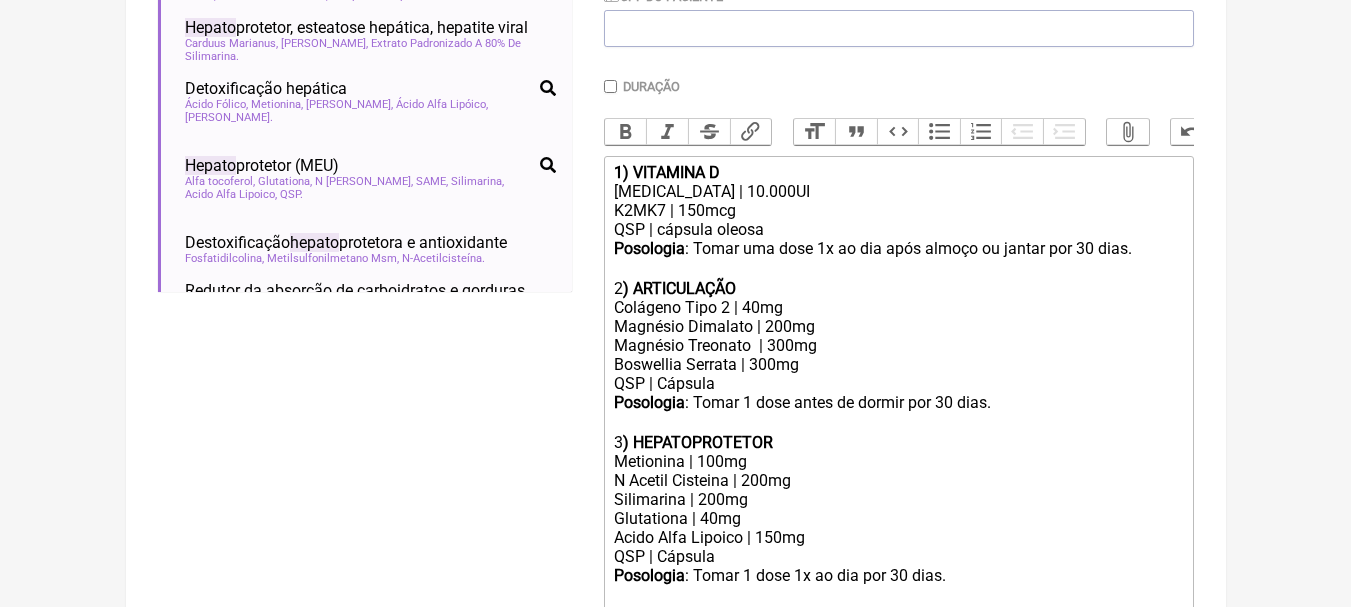click on "FormulApp
(Leonam Leal) Sair
Pacientes
Receitas
Protocolos
Fórmulas
Clínica
Sua Conta
Nova Receita
Buscar
hepato
Protocolos
Formulas
Suplementos / Cosméticos
Hepato protetor e antioxidante
hepato proteção   fígado   hepato logia   longevidade   nutrologia   ortomolecular   endocrinologia     hepato protetor" at bounding box center [675, -312] 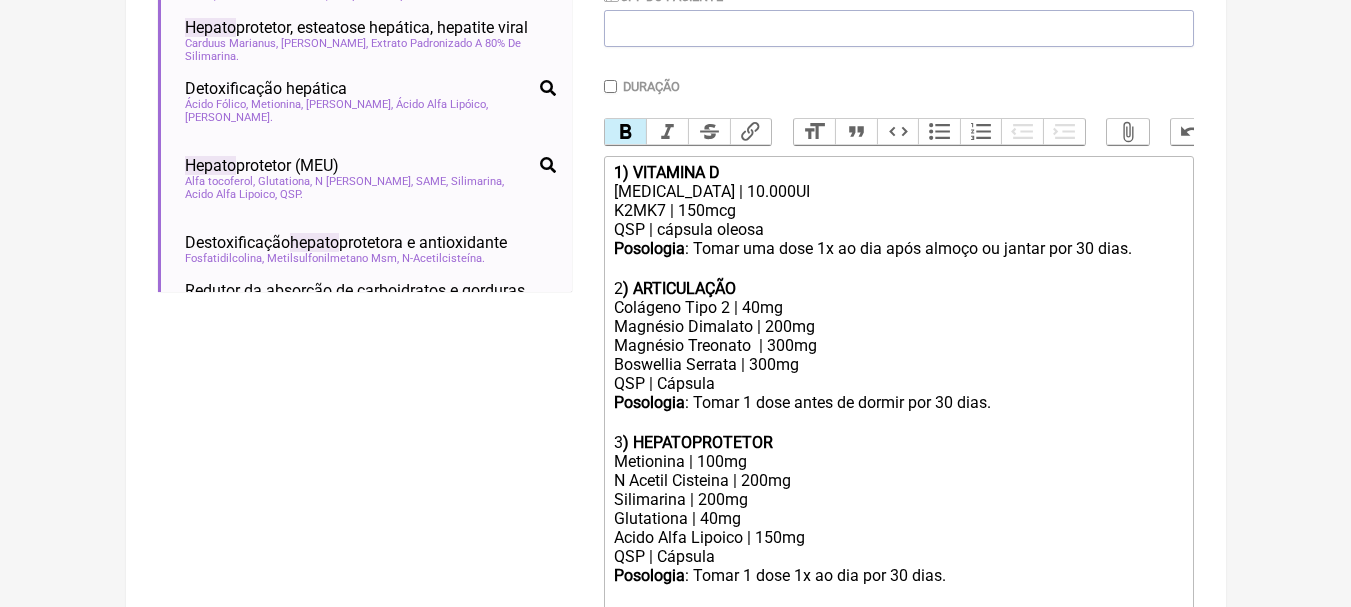 click on "[MEDICAL_DATA] | 10.000UI" 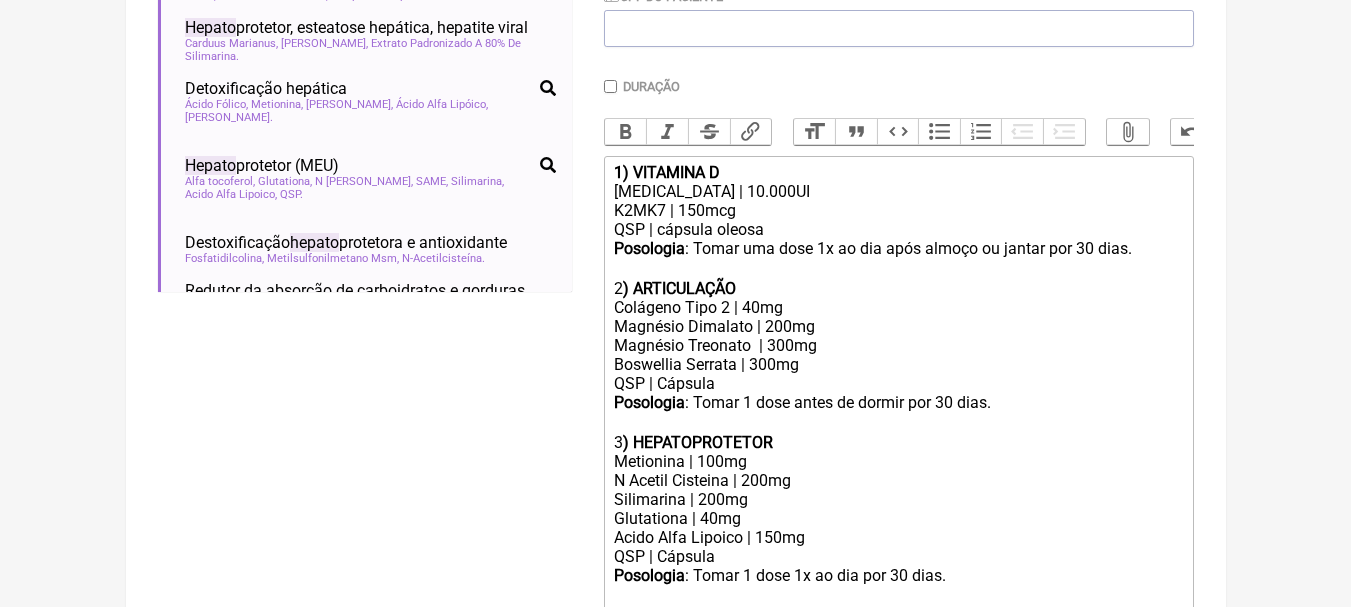 click on "[MEDICAL_DATA] | 10.000UI" 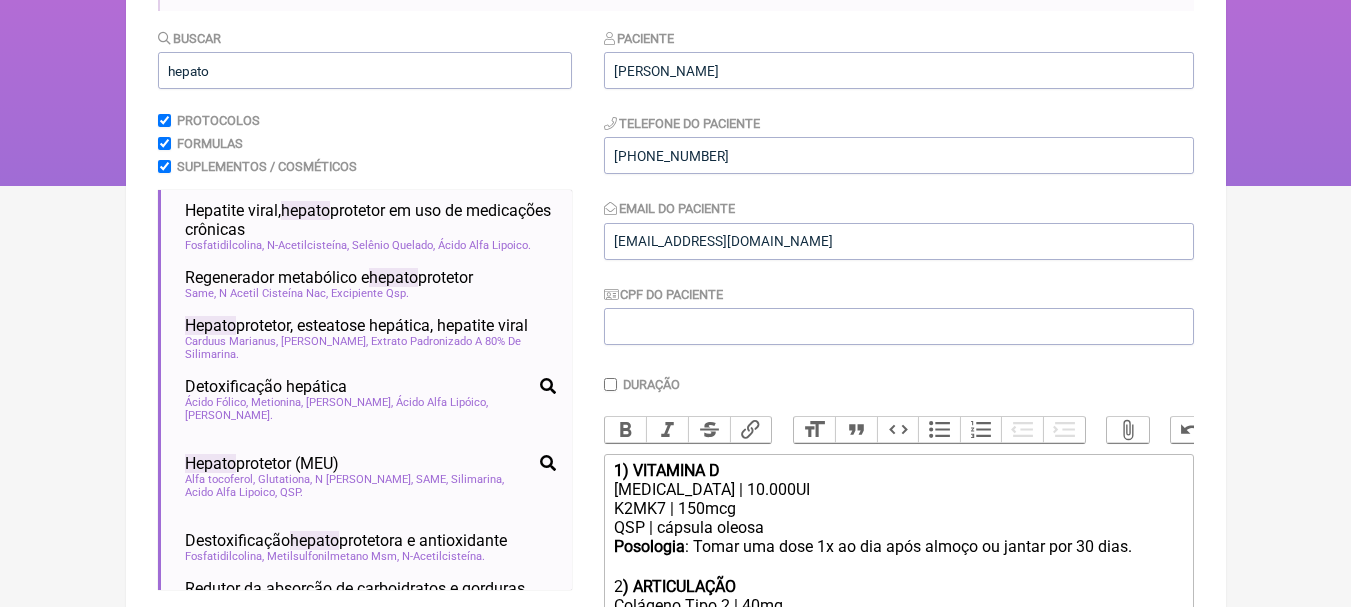 scroll, scrollTop: 212, scrollLeft: 0, axis: vertical 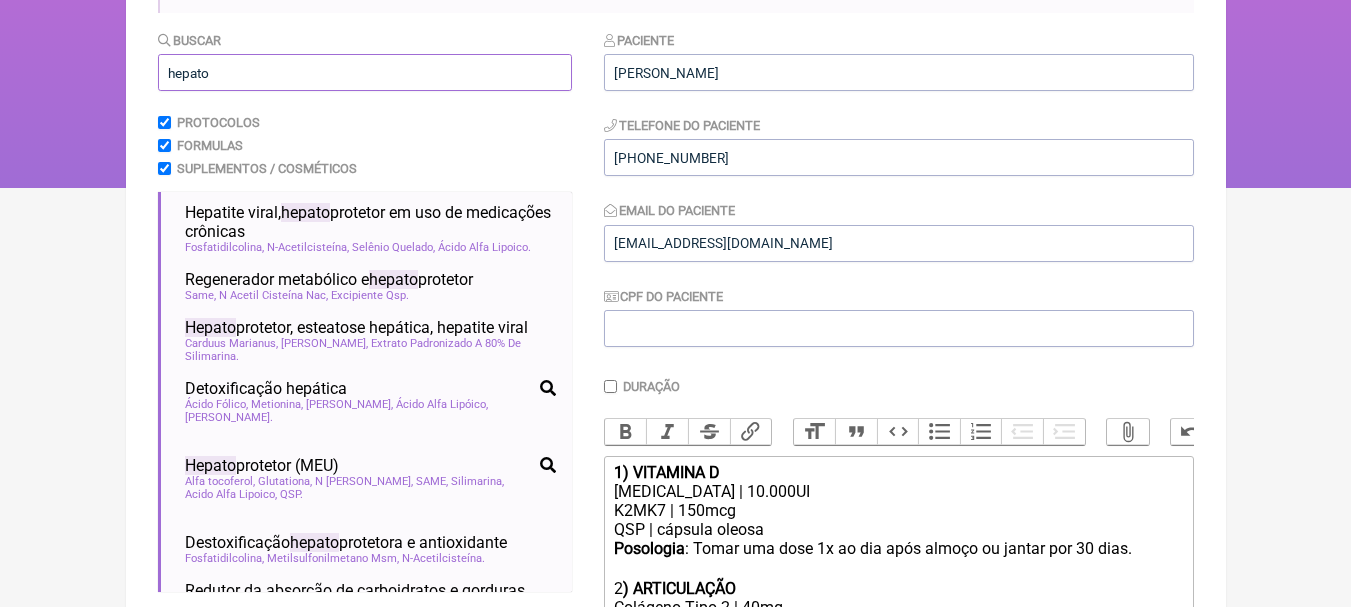 drag, startPoint x: 247, startPoint y: 75, endPoint x: 26, endPoint y: 75, distance: 221 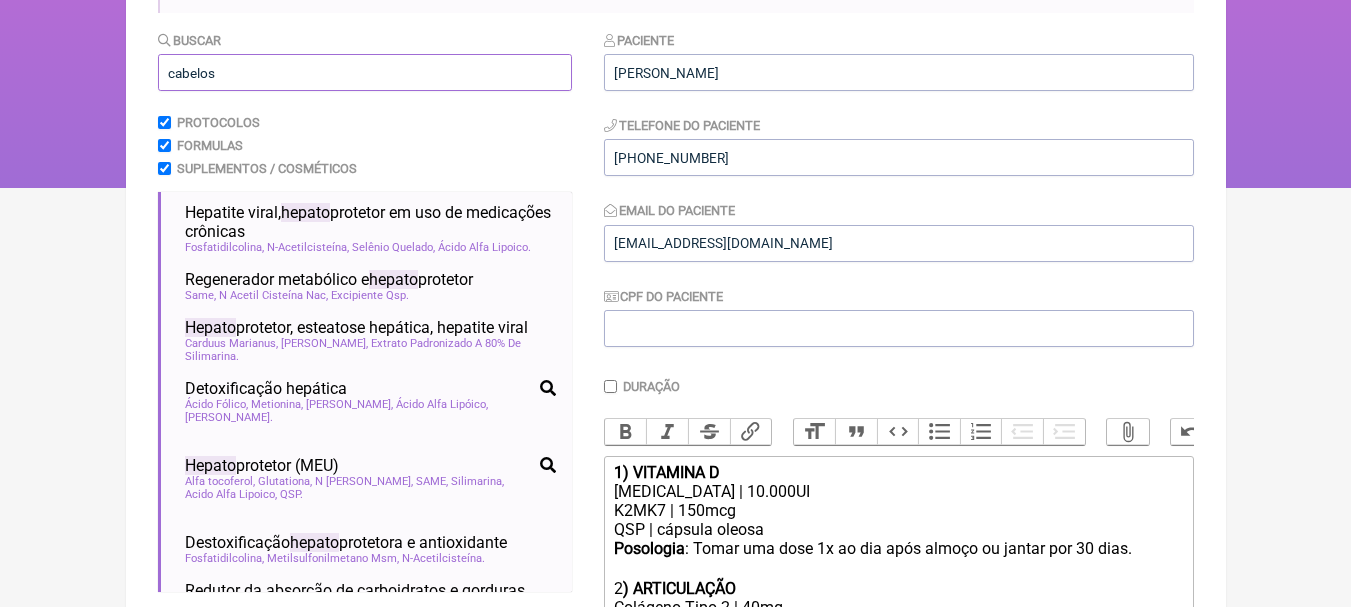 scroll, scrollTop: 429, scrollLeft: 0, axis: vertical 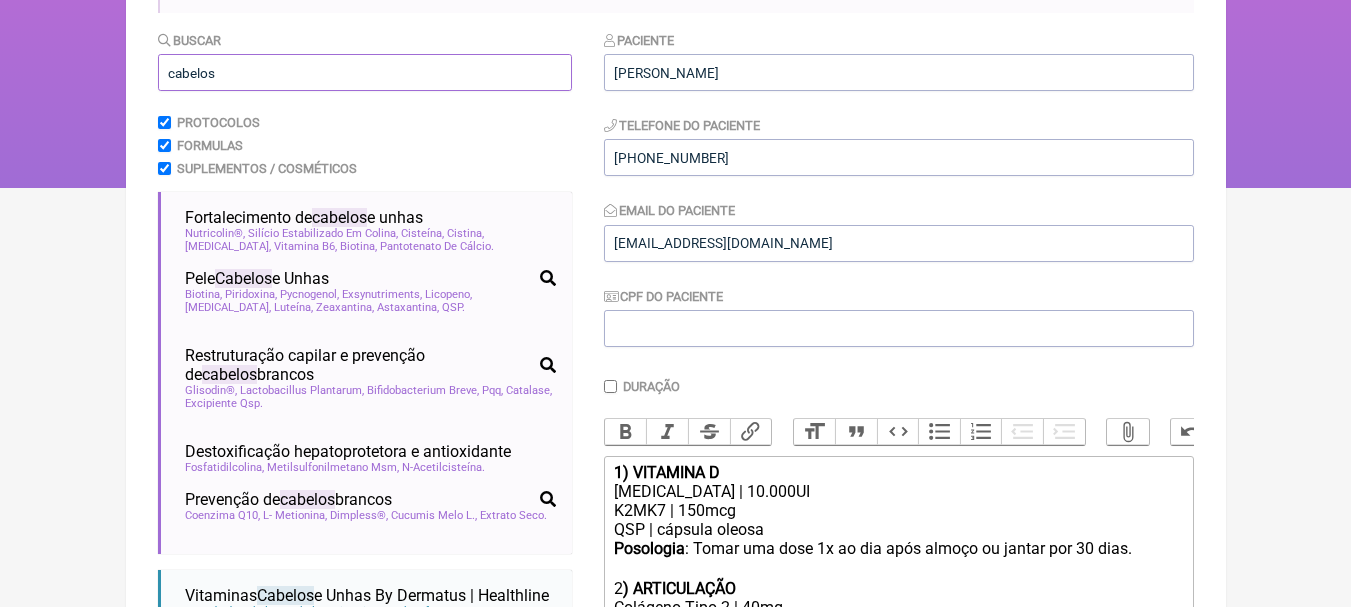drag, startPoint x: 342, startPoint y: 74, endPoint x: 2, endPoint y: 89, distance: 340.33072 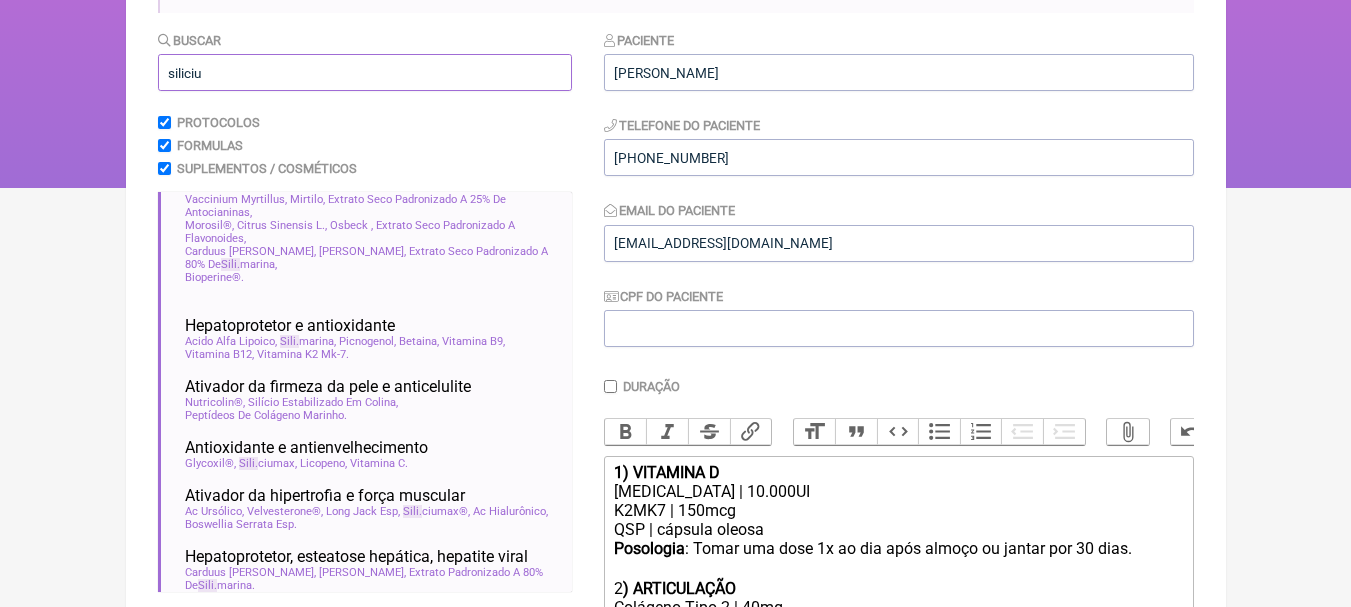 scroll, scrollTop: 0, scrollLeft: 0, axis: both 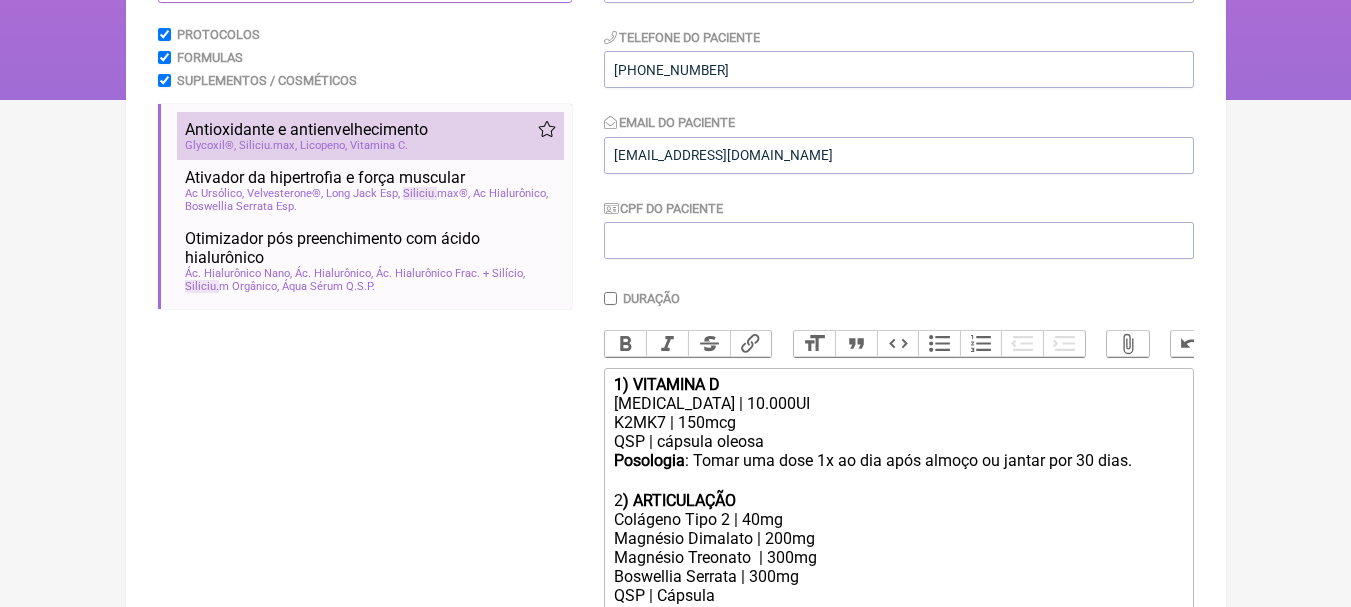 type on "siliciu" 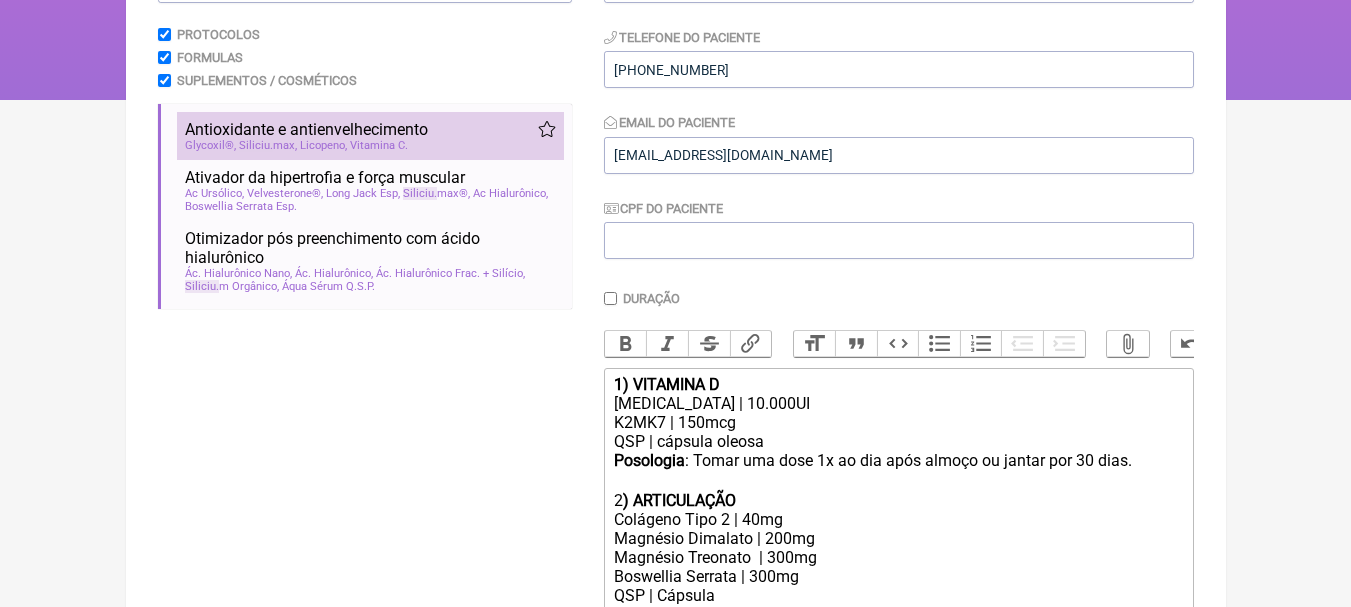 click on "Antioxidante e antienvelhecimento" at bounding box center [370, 129] 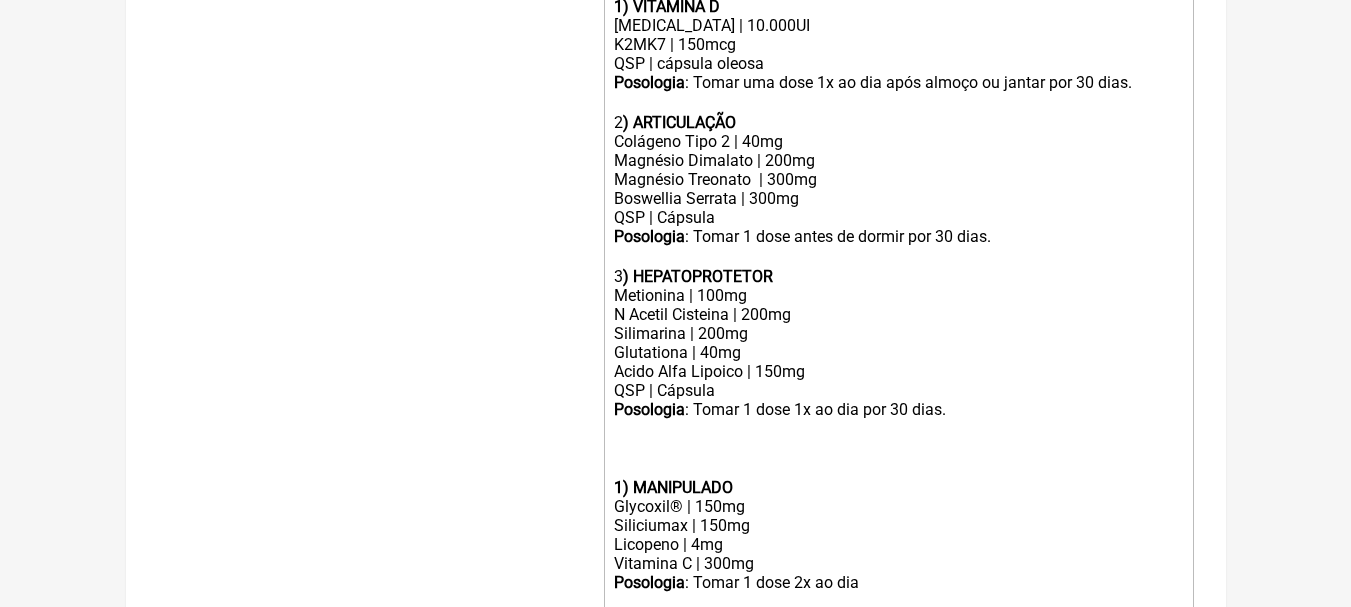 scroll, scrollTop: 700, scrollLeft: 0, axis: vertical 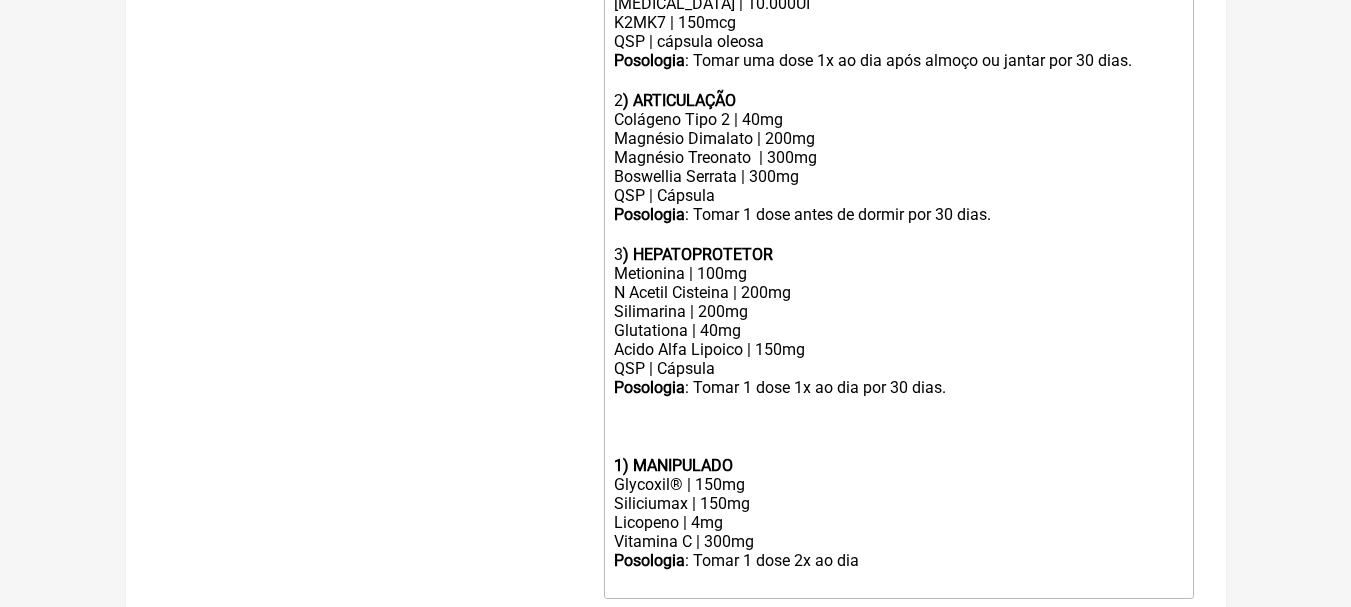 click 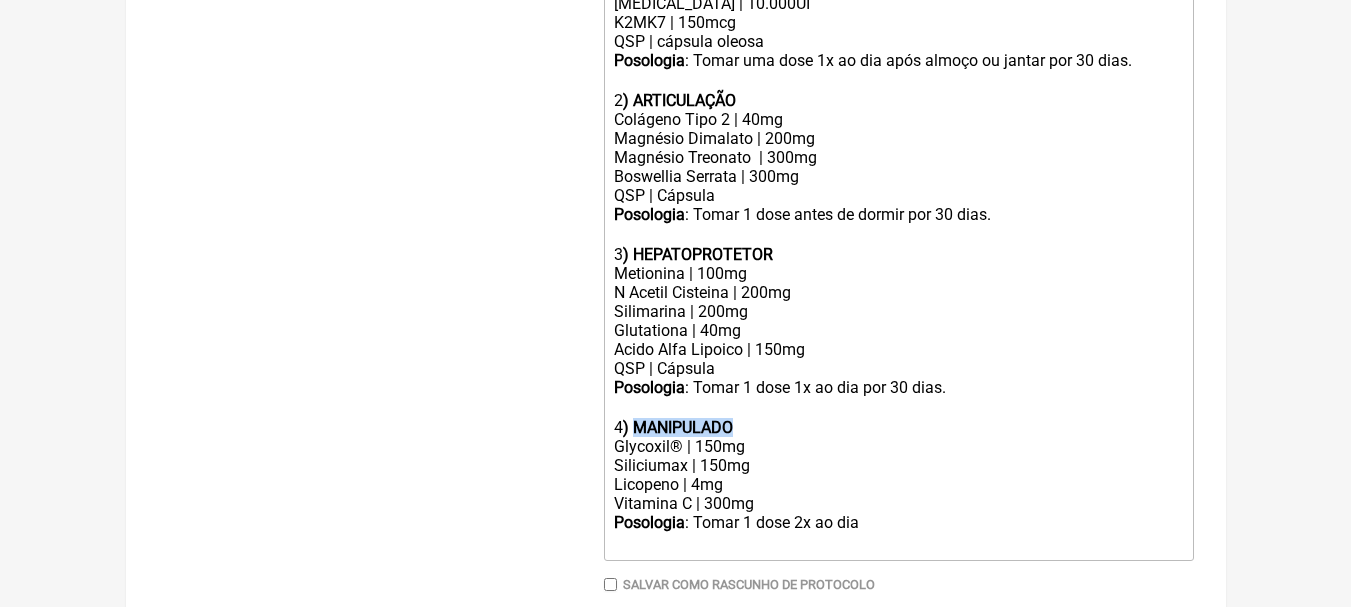 drag, startPoint x: 767, startPoint y: 438, endPoint x: 635, endPoint y: 442, distance: 132.0606 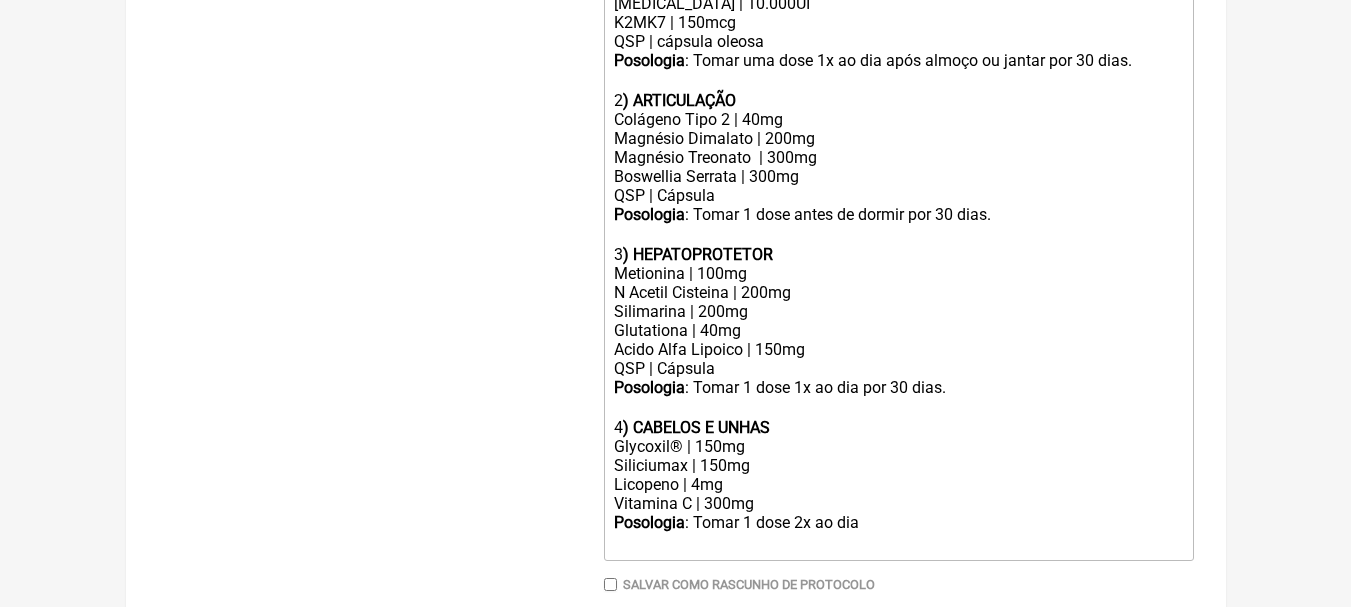 click on "Nova Receita
Buscar
siliciu
Protocolos
Formulas
Suplementos / Cosméticos
Antioxidante e antienvelhecimento
imunidade   antioxidante   longevidade   anti-aging
Glycoxil®   Siliciu max   Licopeno   Vitamina C
Ativador da hipertrofia e força muscular
hipertrofia   artrose   artrite   longevidade   artralgia   nutrologia   ortomolecular   endocrinologia   ganho de massa muscular   massa magra   osteoartrose
Ac Ursólico   Velvesterone®   Long Jack Esp   Siliciu max®   Ac Hialurônico   Boswellia Serrata Esp
rugas" at bounding box center [676, 72] 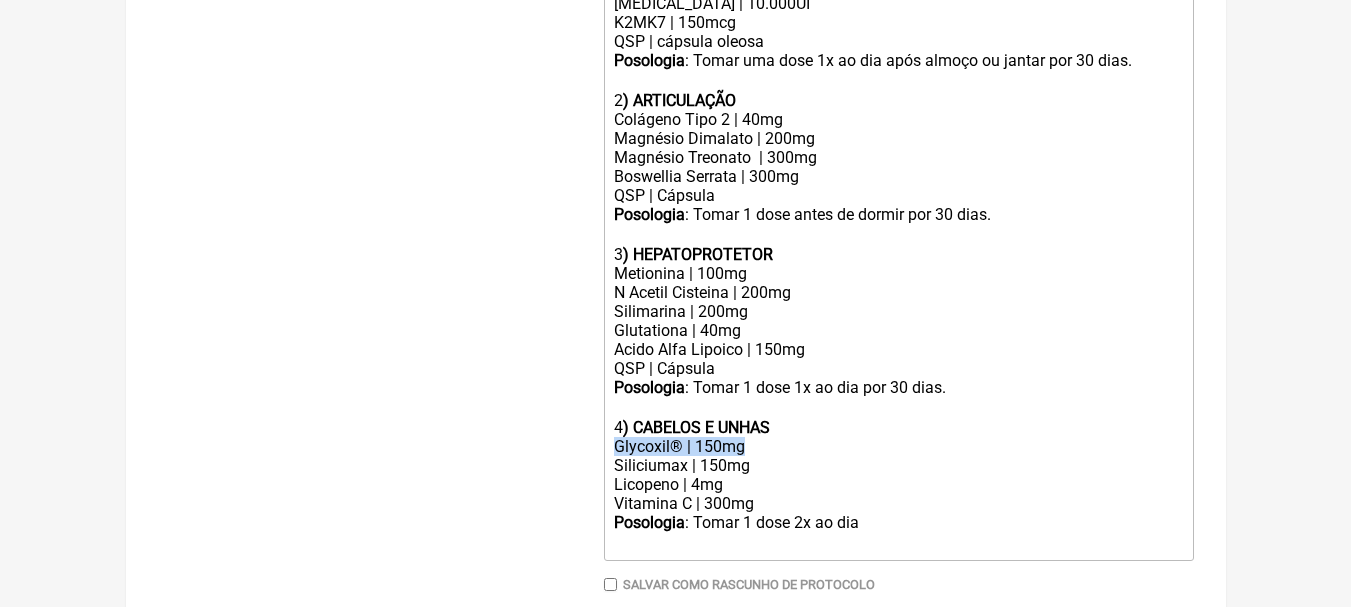 drag, startPoint x: 762, startPoint y: 462, endPoint x: 605, endPoint y: 456, distance: 157.11461 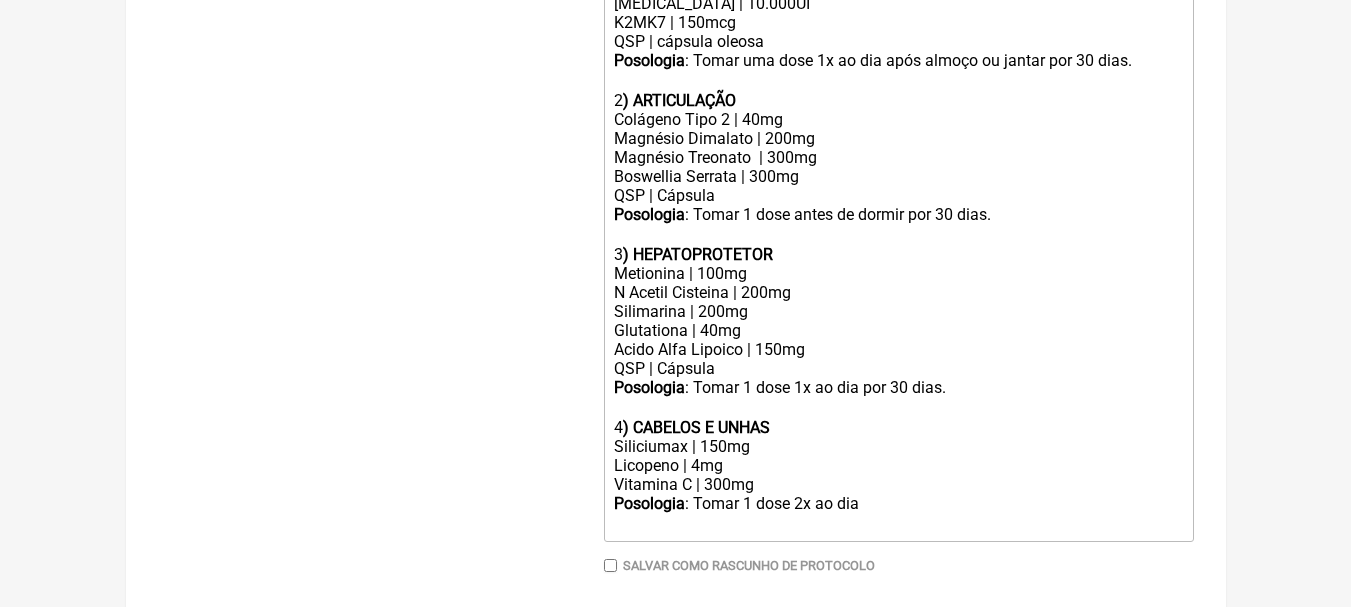 click on "Licopeno | 4mg" 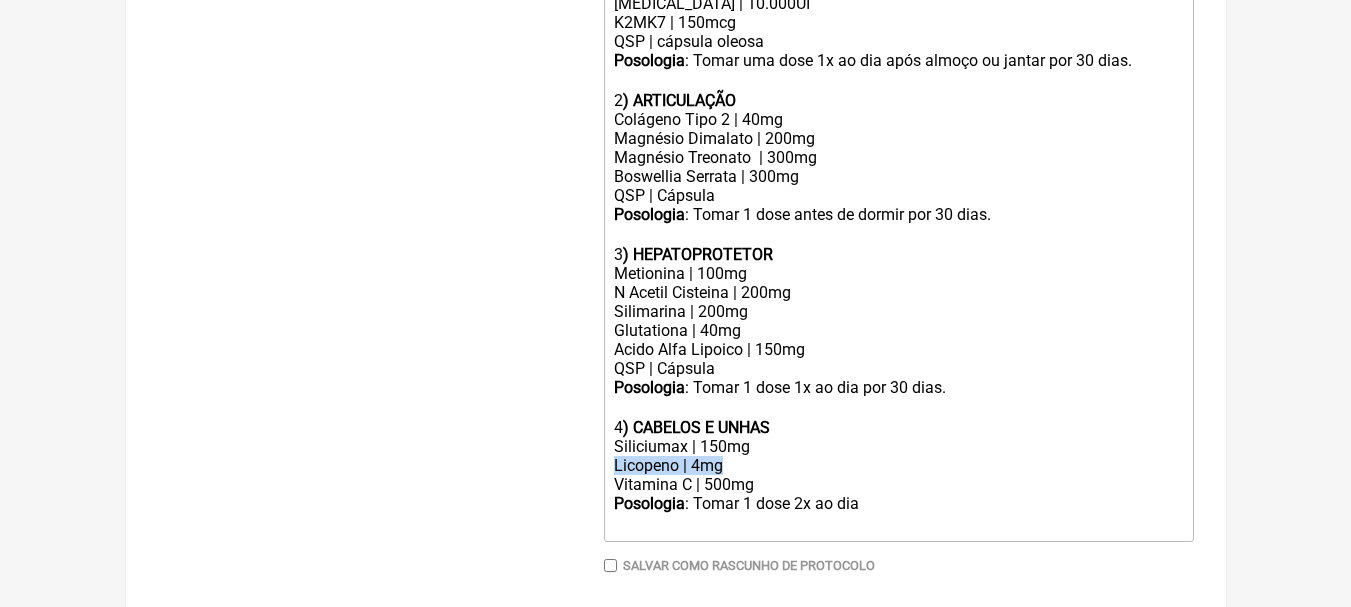 drag, startPoint x: 748, startPoint y: 488, endPoint x: 584, endPoint y: 479, distance: 164.24677 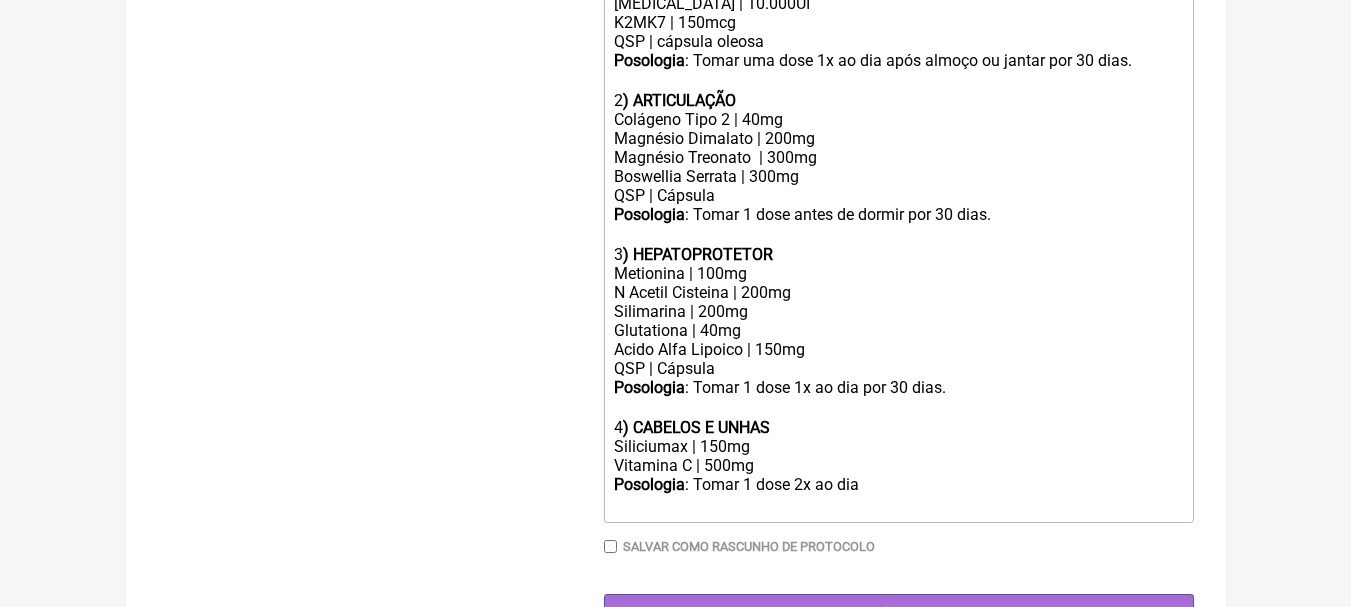 type on "<div><strong>1) VITAMINA D</strong></div><div>Colecalciferol | 10.000UI</div><div>K2MK7 | 150mcg</div><div>QSP | cápsula oleosa</div><div><strong>Posologia</strong>: Tomar uma dose 1x ao dia após almoço ou jantar por 30 dias. ㅤ<br><br></div><div>2<strong>) ARTICULAÇÃO</strong></div><div>Colágeno Tipo 2 | 40mg</div><div>Magnésio Dimalato | 200mg<br>Magnésio Treonato&nbsp; | 300mg<br>Boswellia Serrata | 300mg</div><div>QSP | Cápsula</div><div><strong>Posologia</strong>: Tomar 1 dose antes de dormir por 30 dias. ㅤ<br><br></div><div>3<strong>) HEPATOPROTETOR</strong></div><div>Metionina | 100mg</div><div>N Acetil Cisteina | 200mg</div><div>Silimarina | 200mg<br>Glutationa | 40mg<br>Acido Alfa Lipoico | 150mg<br>QSP | Cápsula</div><div><strong>Posologia</strong>: Tomar 1 dose 1x ao dia por 30 dias. ㅤ<br><br></div><div>4<strong>) CABELOS E UNHAS</strong></div><div>Siliciumax | 150mg</div><div>Vitamina C | 500mg</div><div><strong>Posologia</strong>: Tomar 1 dose 2x ao dia ㅤ<br><br></div>" 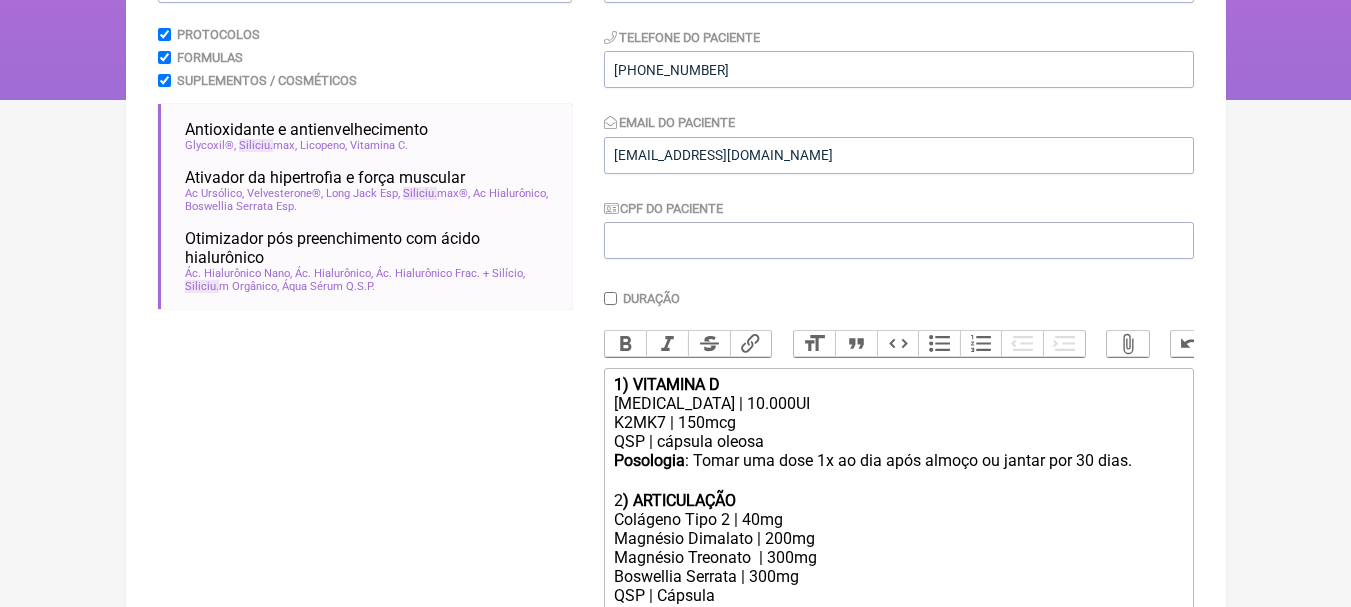scroll, scrollTop: 100, scrollLeft: 0, axis: vertical 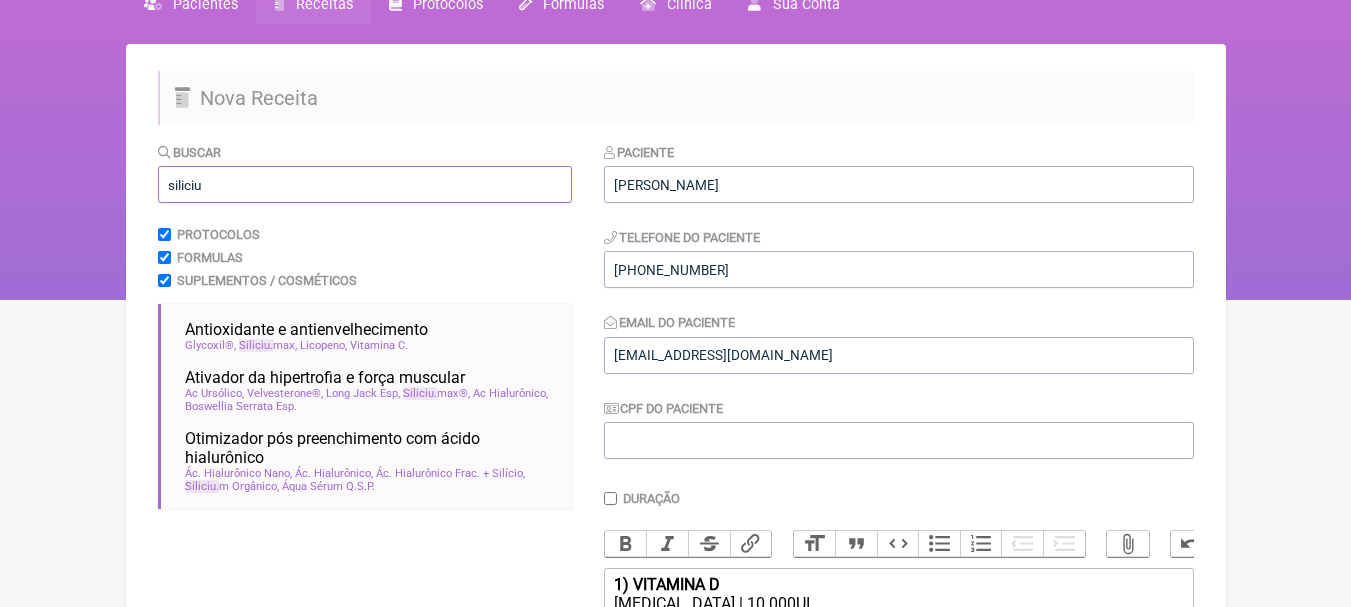 drag, startPoint x: 275, startPoint y: 187, endPoint x: 21, endPoint y: 184, distance: 254.01772 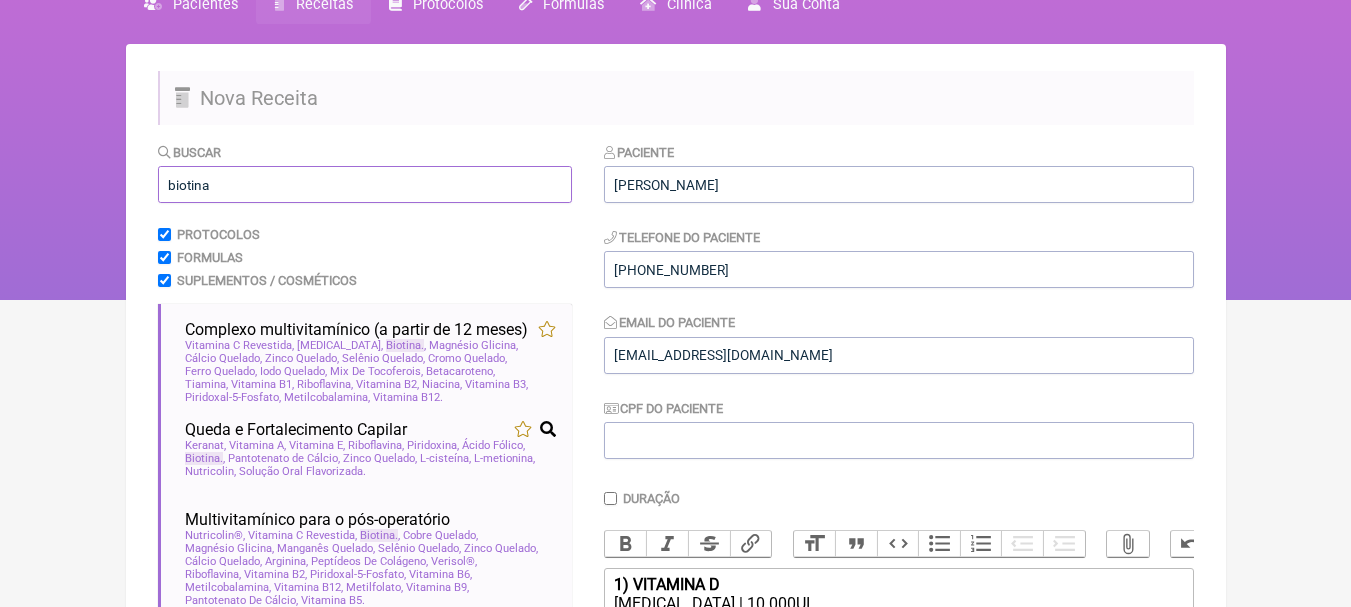 drag, startPoint x: 314, startPoint y: 182, endPoint x: 0, endPoint y: 181, distance: 314.0016 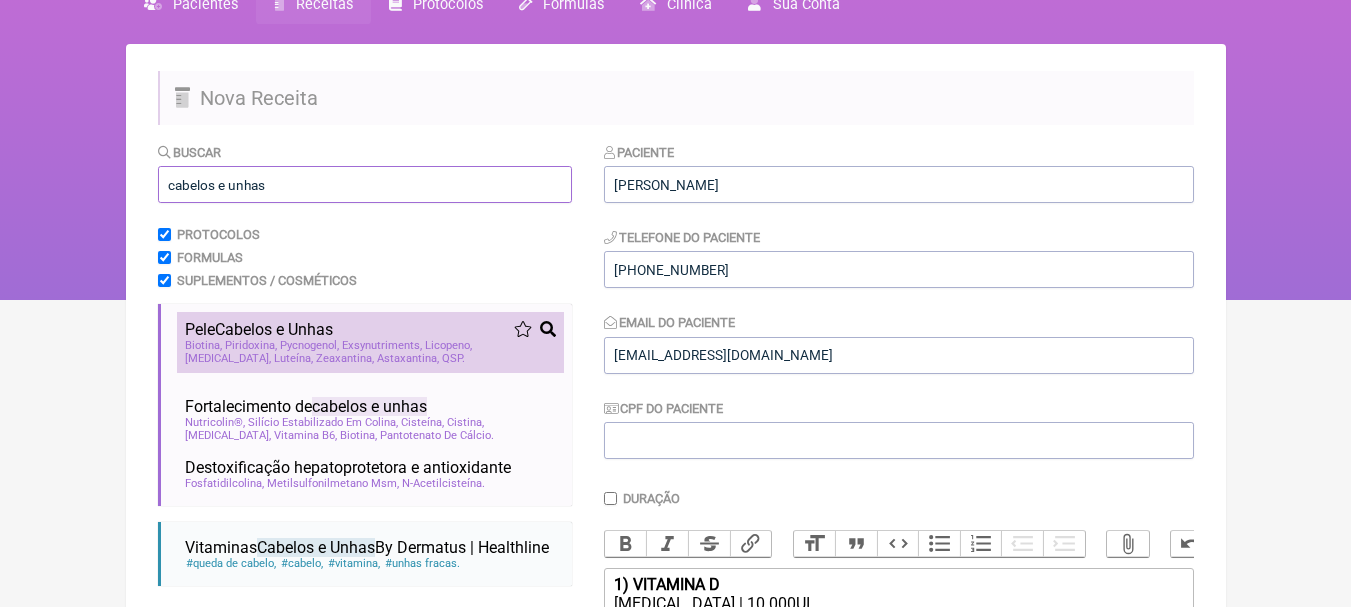 type on "cabelos e unhas" 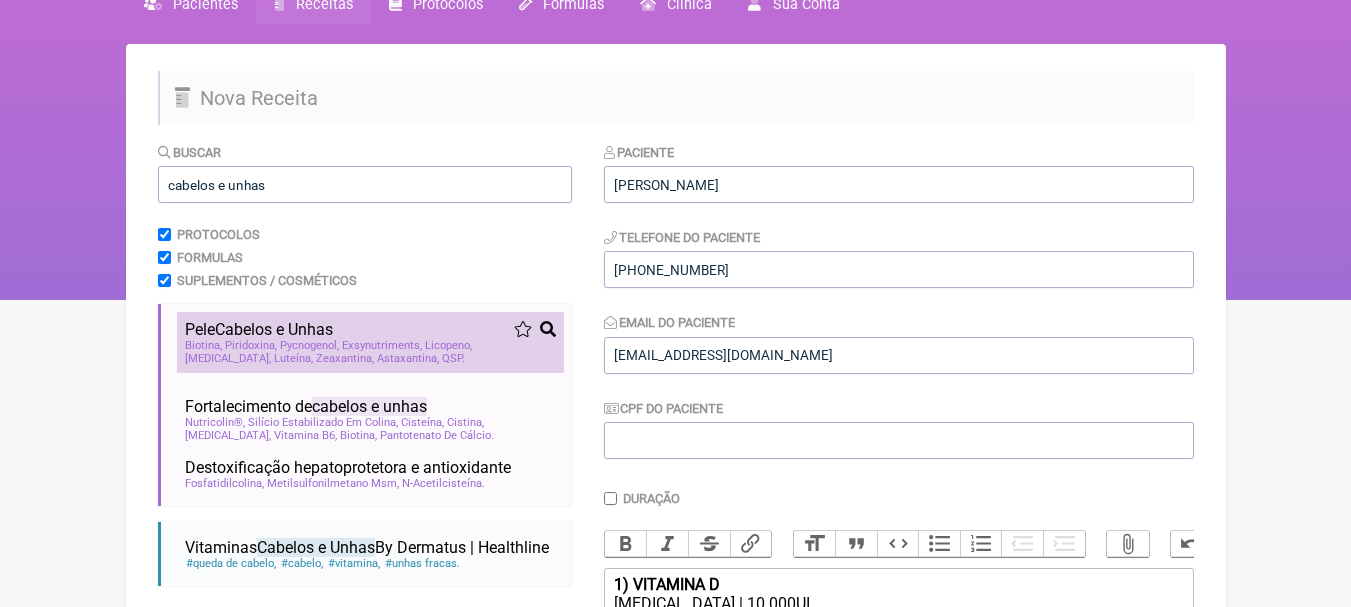 click on "Pele  Cabelos e Unhas
Biotina   Piridoxina   Pycnogenol   Exsynutriments   Licopeno   Retinol   Luteína   Zeaxantina   Astaxantina   QSP" at bounding box center (370, 342) 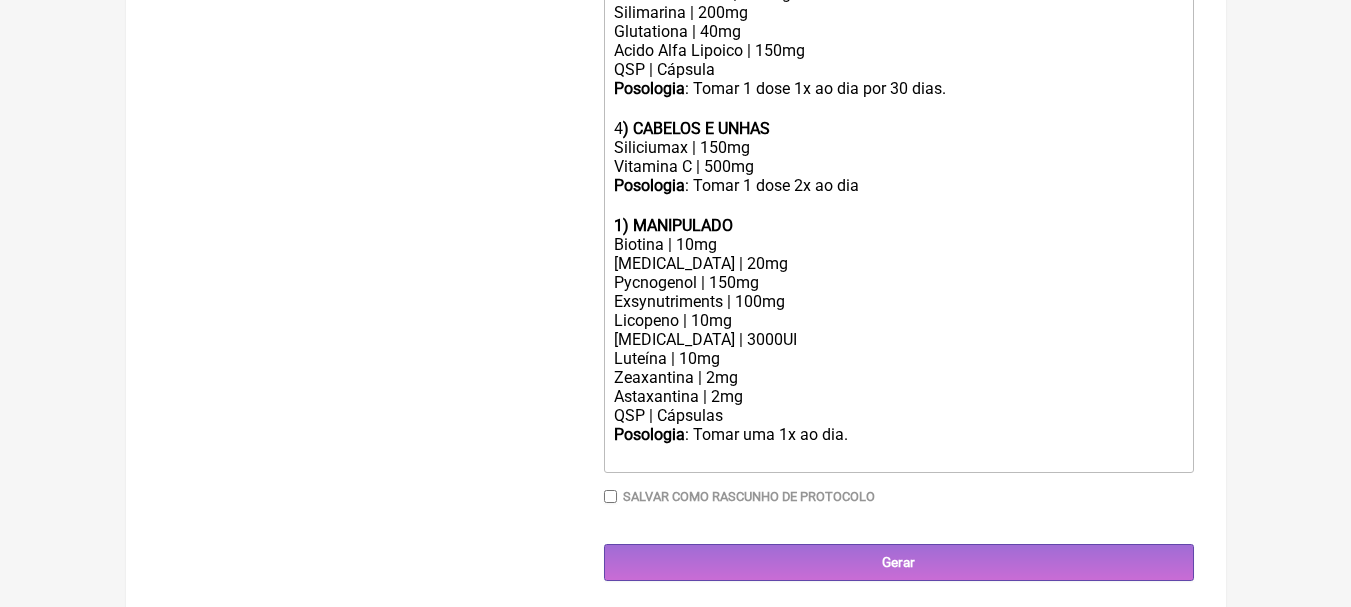 scroll, scrollTop: 1000, scrollLeft: 0, axis: vertical 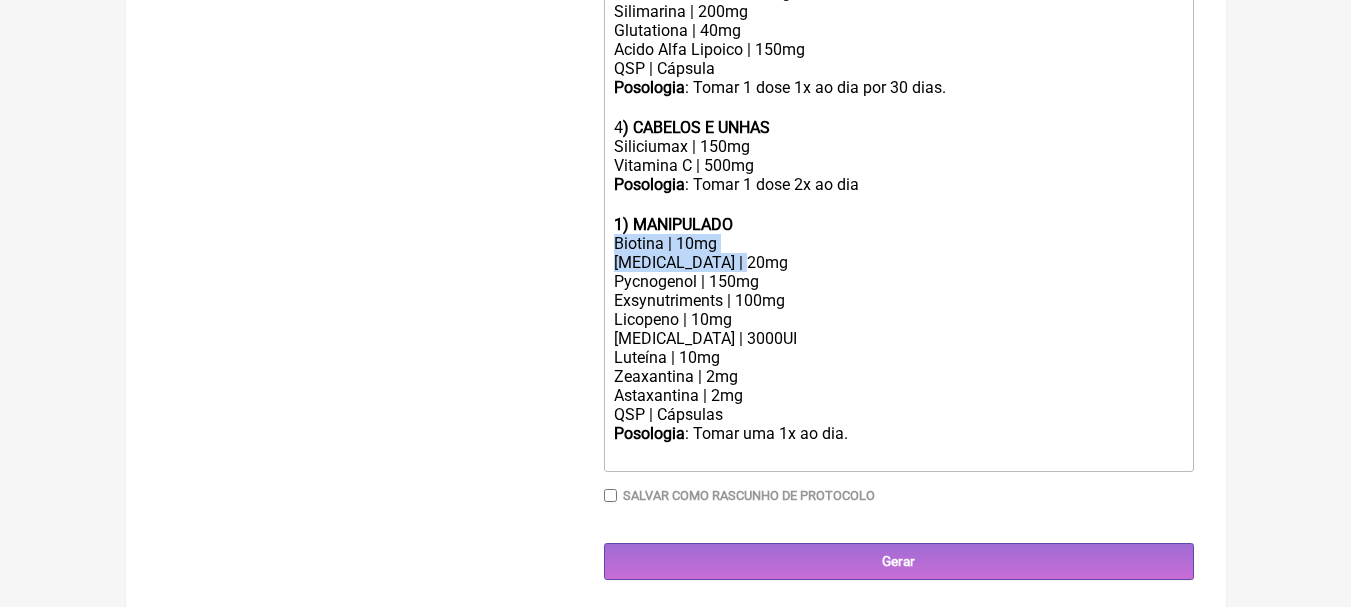 drag, startPoint x: 766, startPoint y: 278, endPoint x: 582, endPoint y: 265, distance: 184.45866 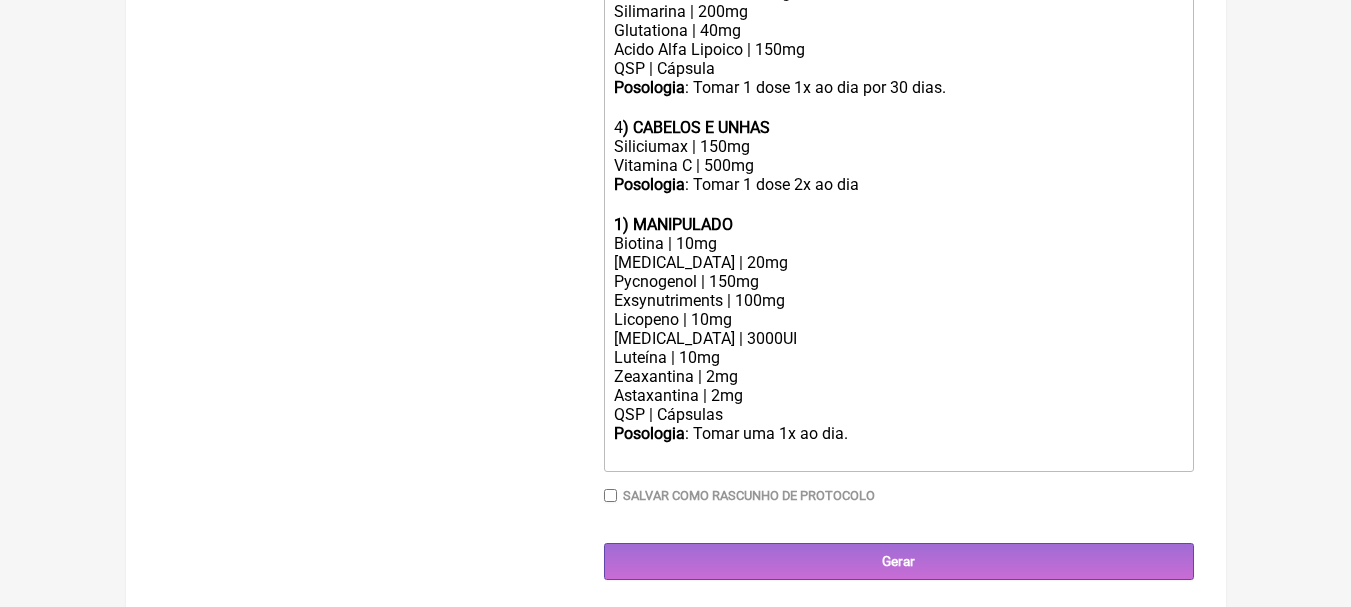 click on "Vitamina C | 500mg" 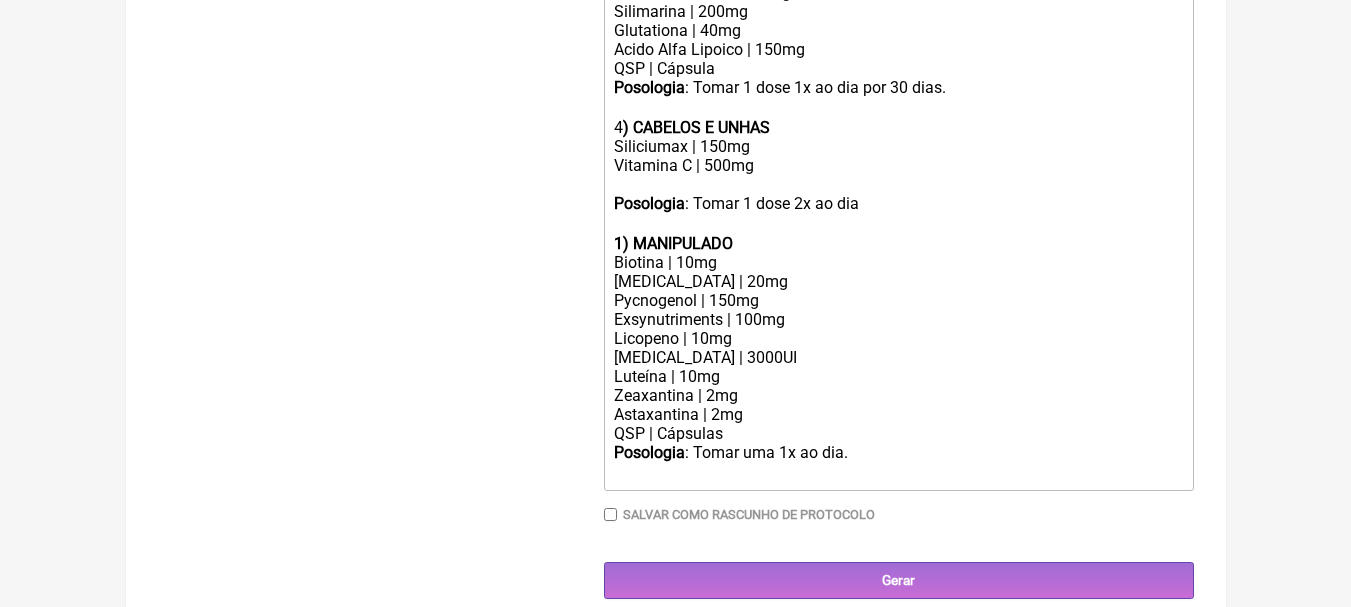 paste on "Biotina | 10mg</div><div>Piridoxina | 20mg" 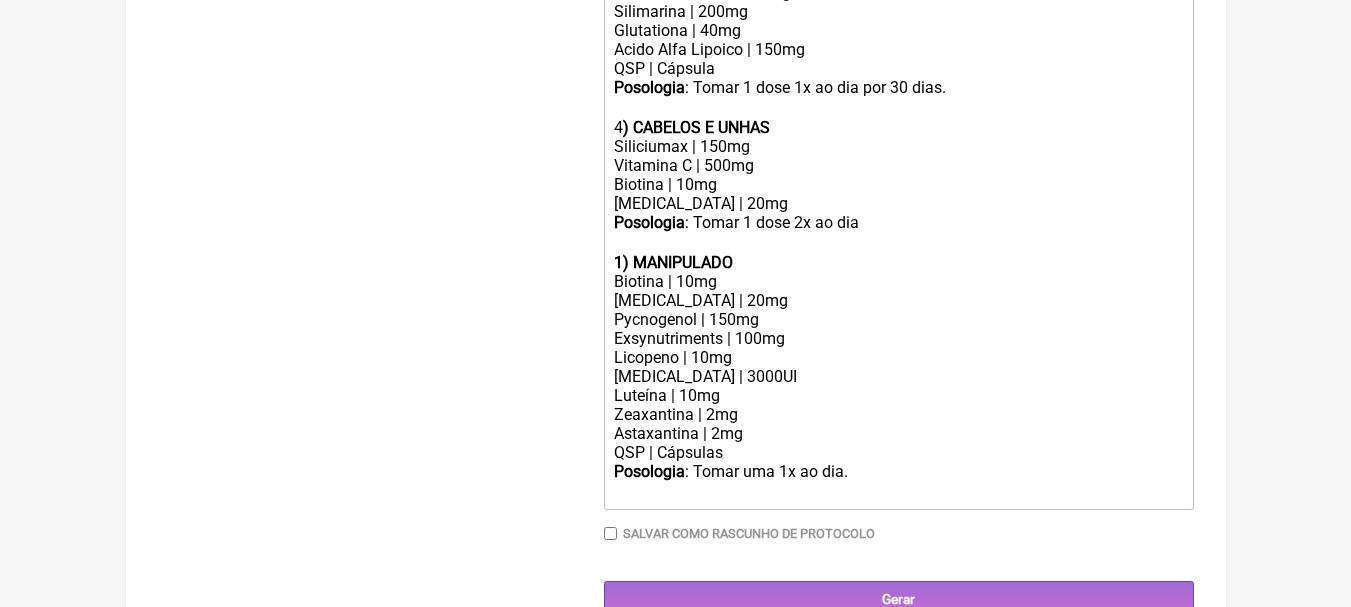 click on "Pycnogenol | 150mg" 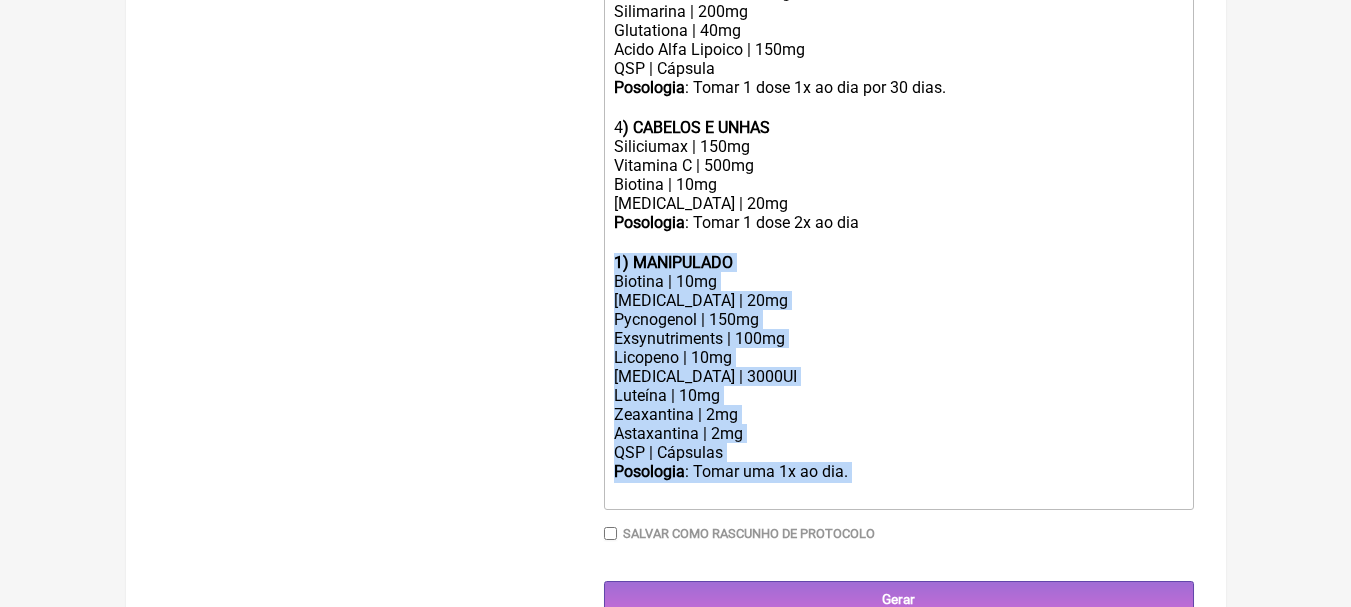 drag, startPoint x: 871, startPoint y: 493, endPoint x: 557, endPoint y: 277, distance: 381.11942 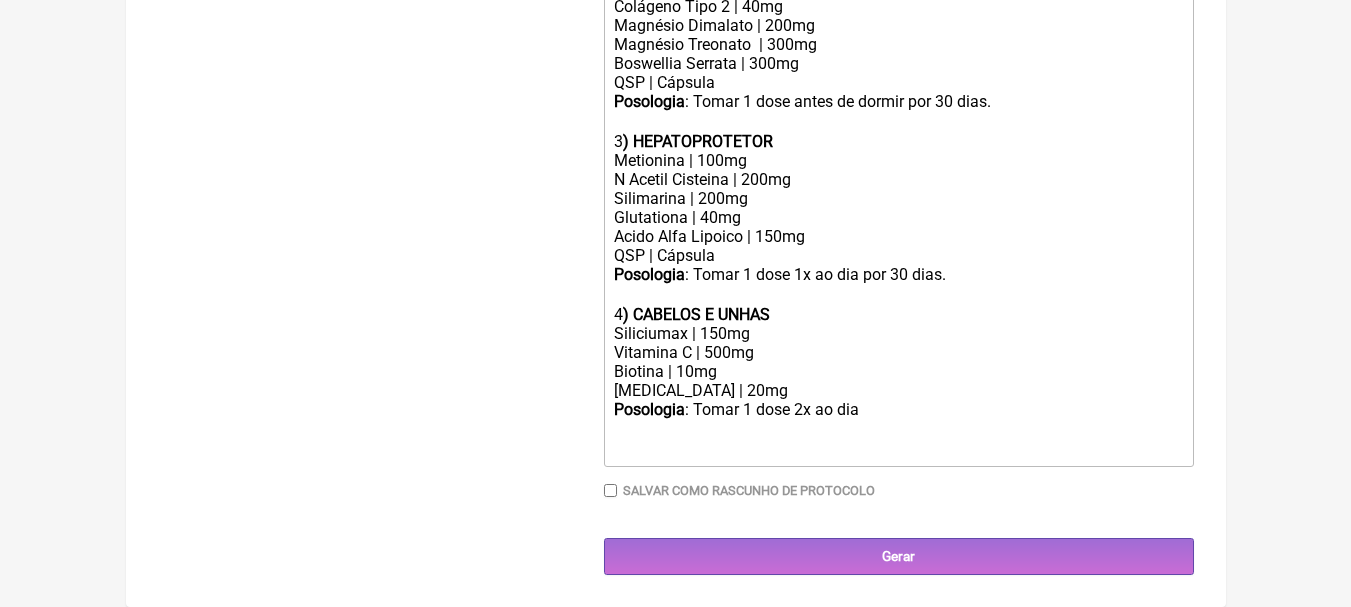 scroll, scrollTop: 809, scrollLeft: 0, axis: vertical 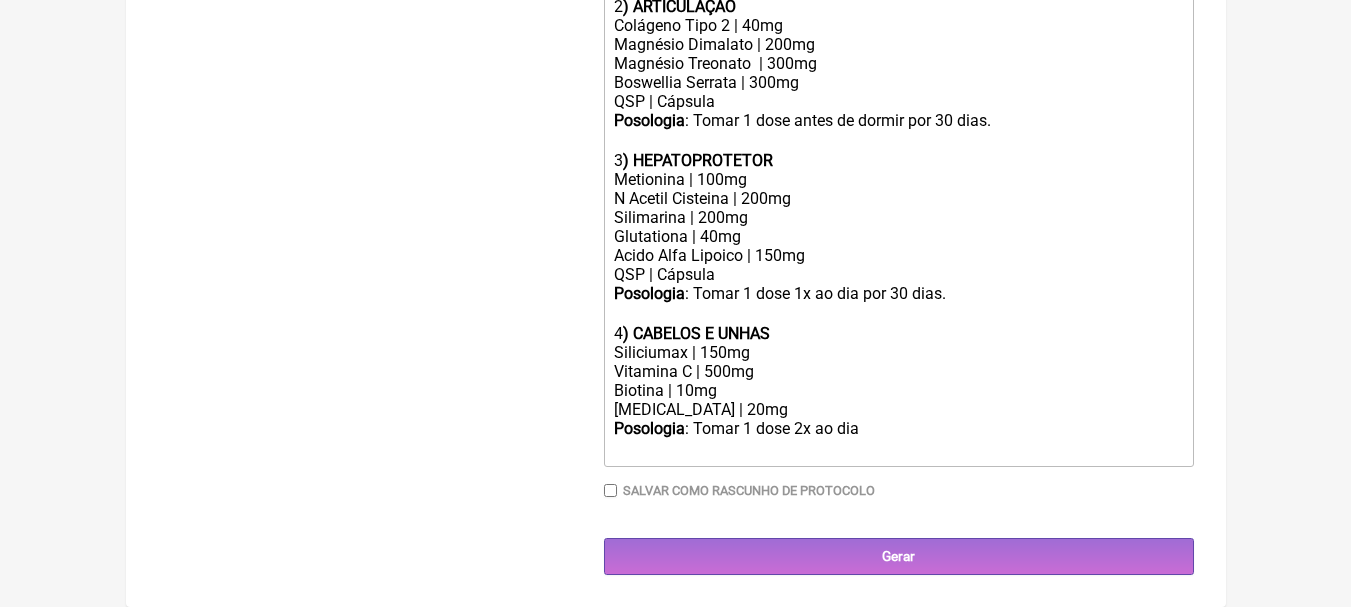 click on "Buscar
cabelos e unhas
Protocolos
Formulas
Suplementos / Cosméticos
Pele  Cabelos e Unhas
Biotina   Piridoxina   Pycnogenol   Exsynutriments   Licopeno   Retinol   Luteína   Zeaxantina   Astaxantina   QSP
Fortalecimento de  cabelos e unhas
queda de cabelo   queda capilar   unhas quebradiças
Nutricolin®, Silício Estabilizado Em Colina   Cisteína   Cistina   Piridoxina, Vitamina B6   Biotina   Pantotenato De Cálcio" at bounding box center (365, 11) 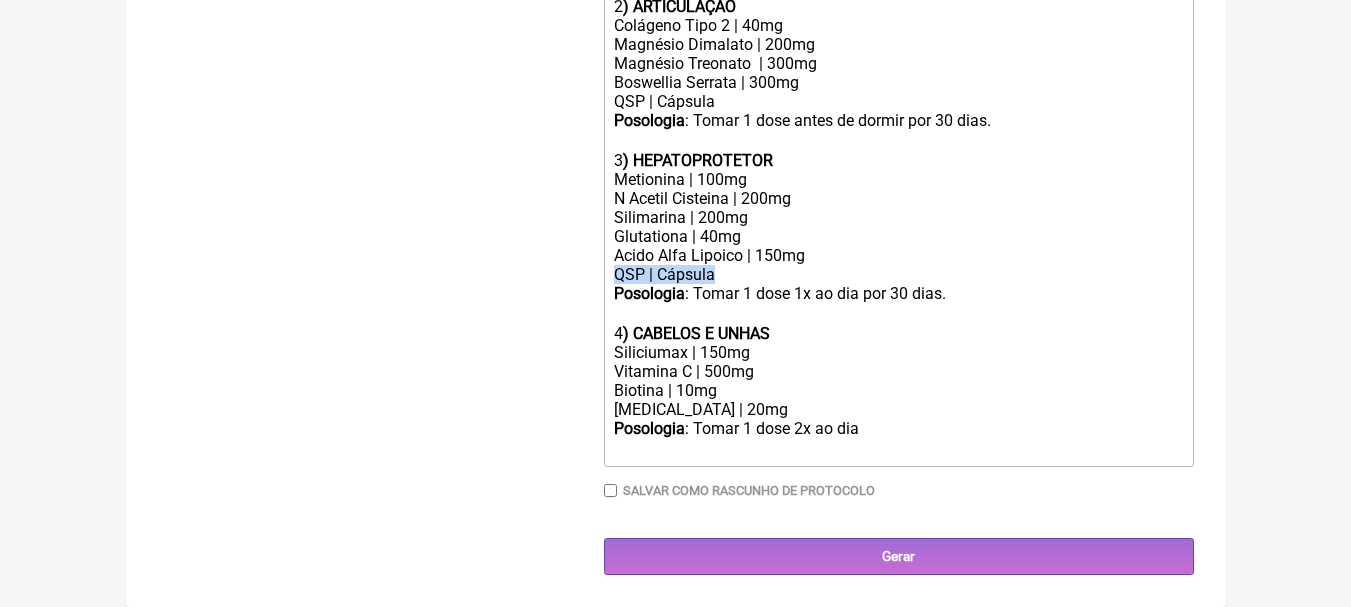 drag, startPoint x: 729, startPoint y: 272, endPoint x: 565, endPoint y: 271, distance: 164.00305 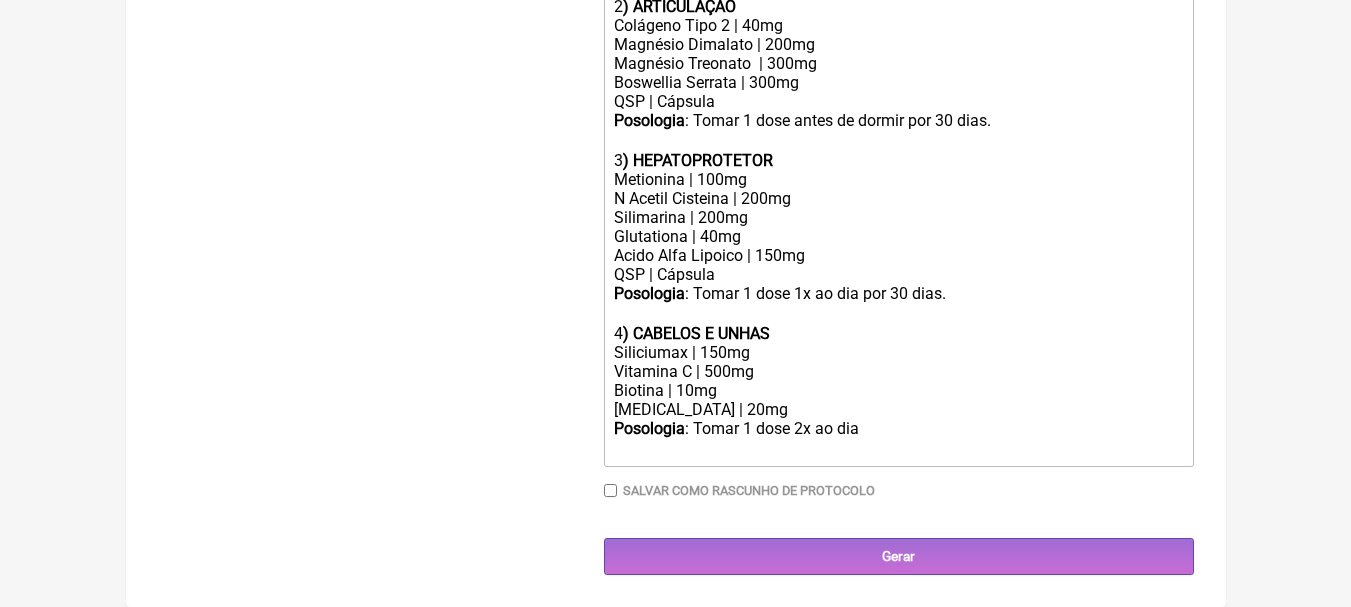 click on "[MEDICAL_DATA] | 20mg" 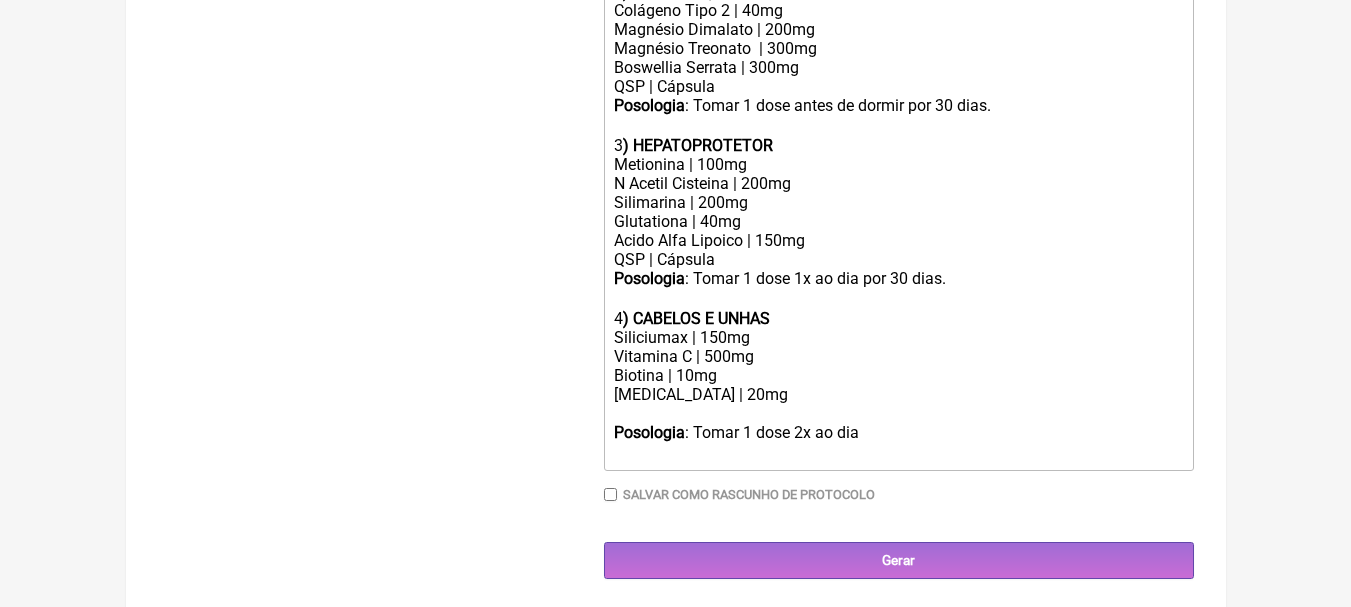 paste on "QSP | Cápsula" 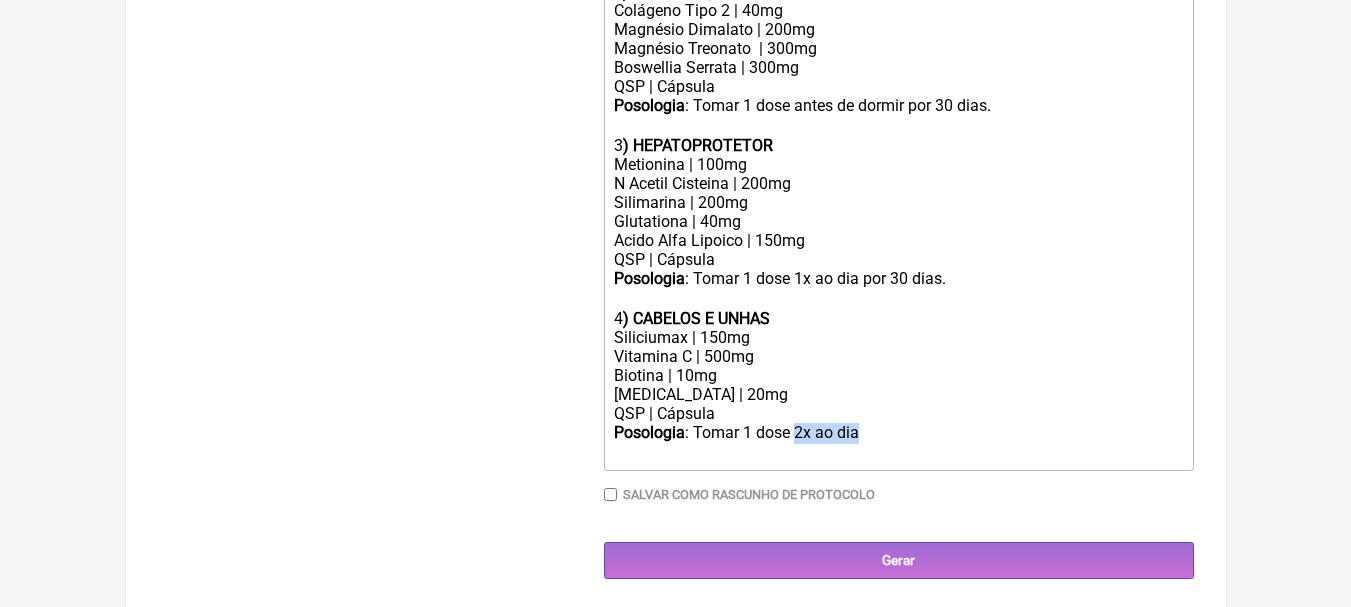 drag, startPoint x: 795, startPoint y: 452, endPoint x: 859, endPoint y: 445, distance: 64.381676 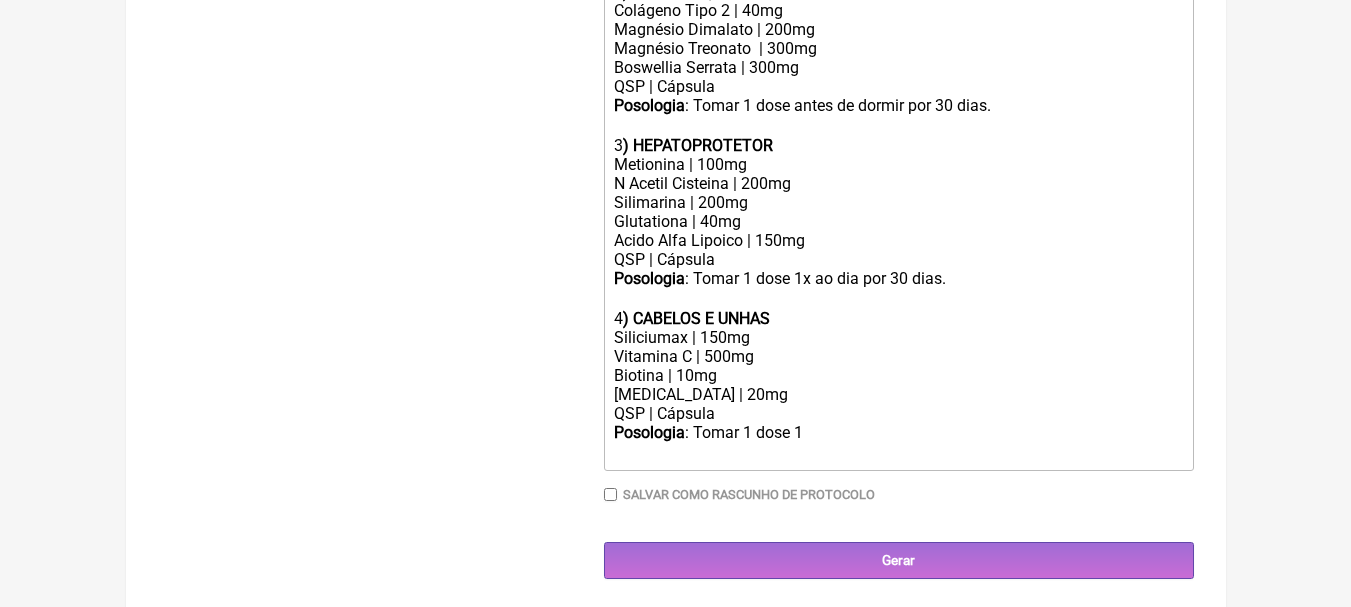 click on "Posologia : Tomar 1 dose 1 ㅤ" 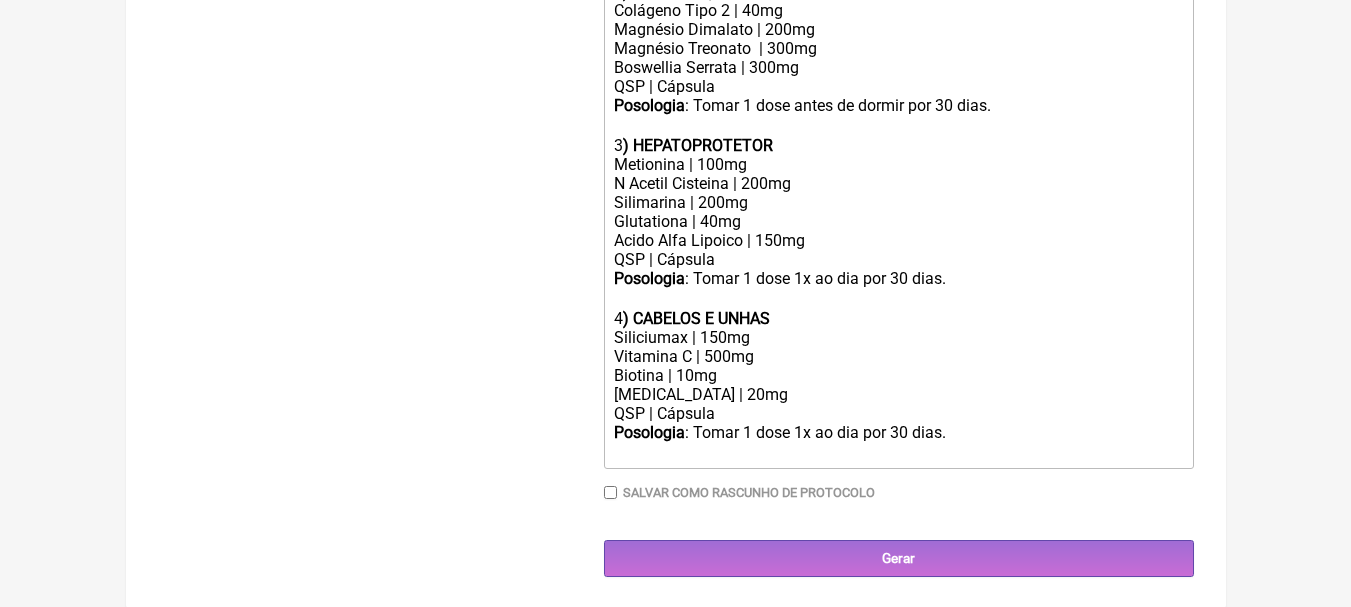type on "<div><strong>1) VITAMINA D</strong></div><div>Colecalciferol | 10.000UI</div><div>K2MK7 | 150mcg</div><div>QSP | cápsula oleosa</div><div><strong>Posologia</strong>: Tomar uma dose 1x ao dia após almoço ou jantar por 30 dias. ㅤ<br><br></div><div>2<strong>) ARTICULAÇÃO</strong></div><div>Colágeno Tipo 2 | 40mg</div><div>Magnésio Dimalato | 200mg<br>Magnésio Treonato&nbsp; | 300mg<br>Boswellia Serrata | 300mg</div><div>QSP | Cápsula</div><div><strong>Posologia</strong>: Tomar 1 dose antes de dormir por 30 dias. ㅤ<br><br></div><div>3<strong>) HEPATOPROTETOR</strong></div><div>Metionina | 100mg</div><div>N Acetil Cisteina | 200mg</div><div>Silimarina | 200mg<br>Glutationa | 40mg<br>Acido Alfa Lipoico | 150mg<br>QSP | Cápsula</div><div><strong>Posologia</strong>: Tomar 1 dose 1x ao dia por 30 dias. ㅤ<br><br></div><div>4<strong>) CABELOS E UNHAS</strong></div><div>Siliciumax | 150mg</div><div>Vitamina C | 500mg<br>Biotina | 10mg</div><div>Piridoxina | 20mg<br>QSP | Cápsula</div><div><strong>Posologia</strong>: T..." 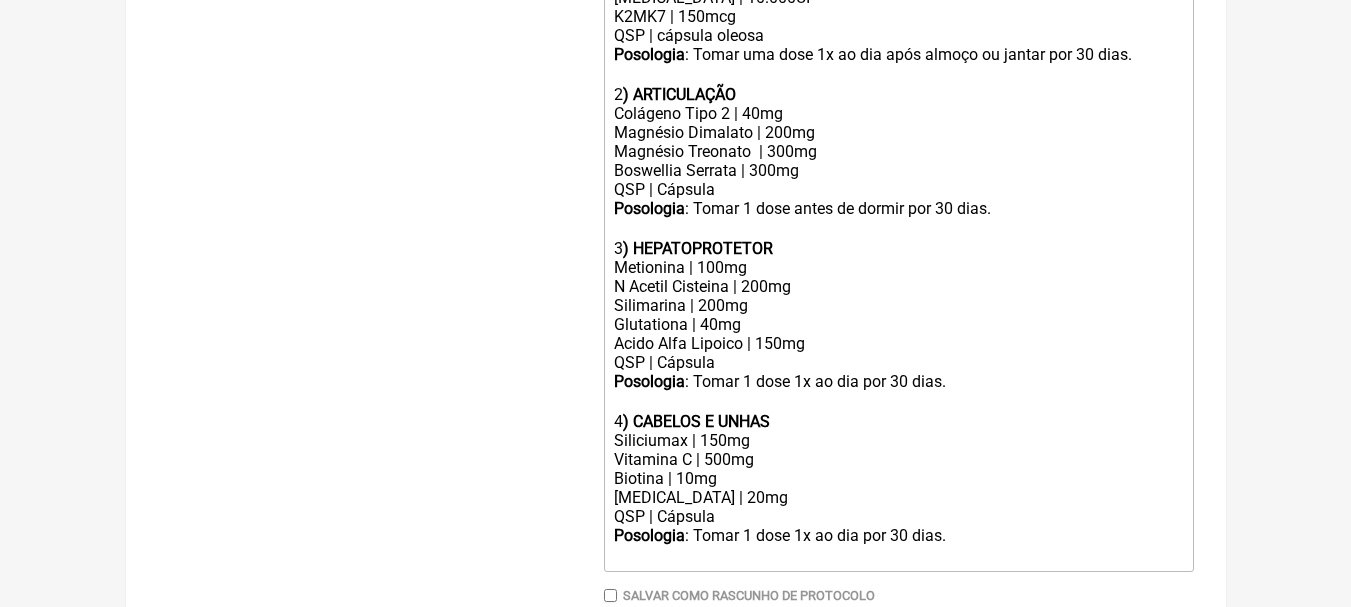 scroll, scrollTop: 826, scrollLeft: 0, axis: vertical 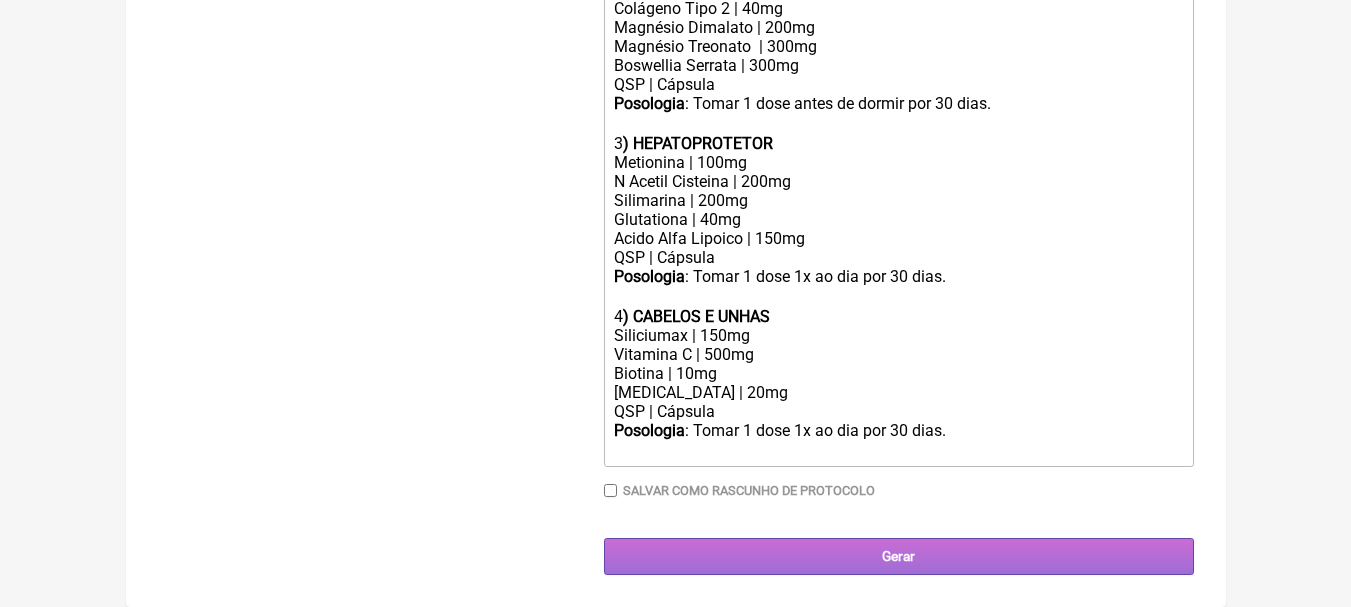click on "Gerar" at bounding box center (899, 556) 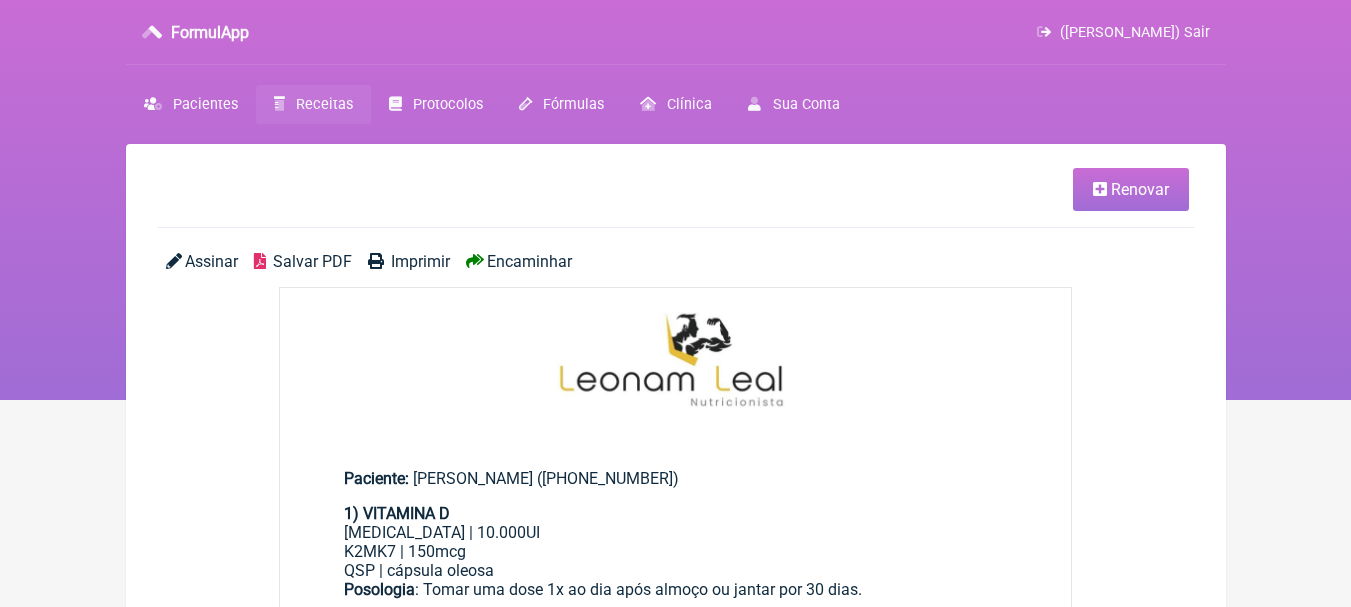 scroll, scrollTop: 0, scrollLeft: 0, axis: both 